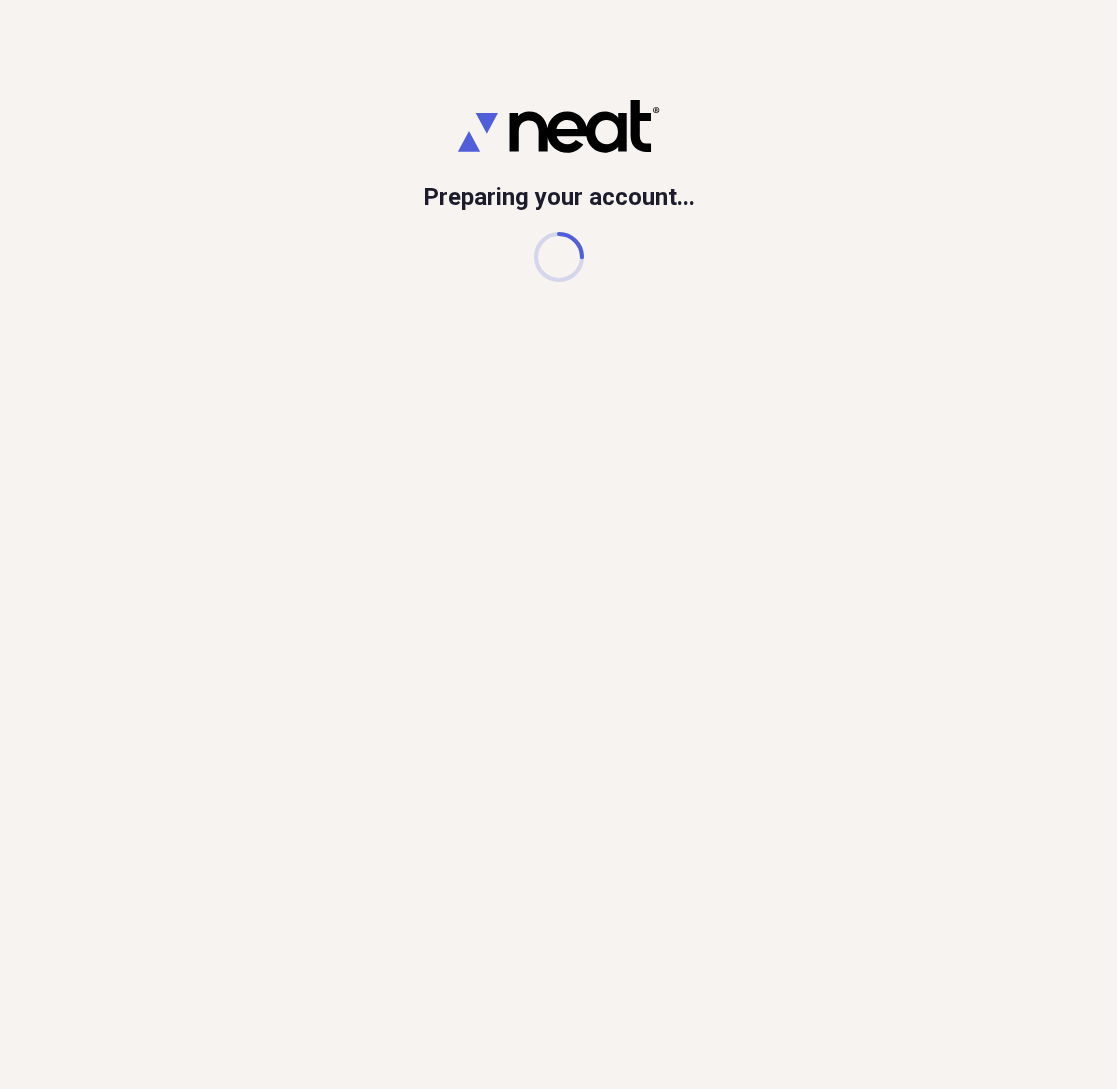 scroll, scrollTop: 0, scrollLeft: 0, axis: both 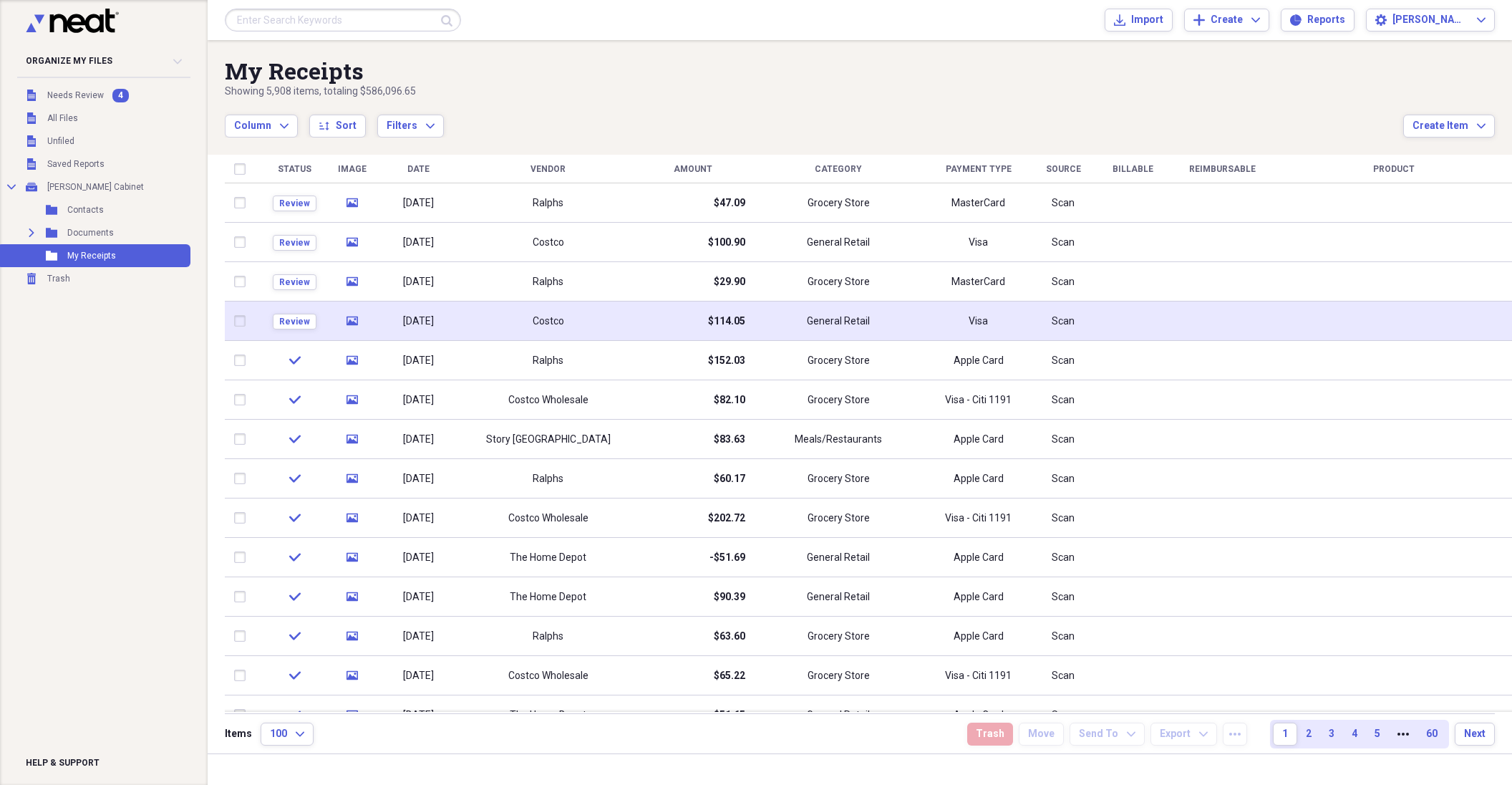 click on "Costco" at bounding box center (548, 321) 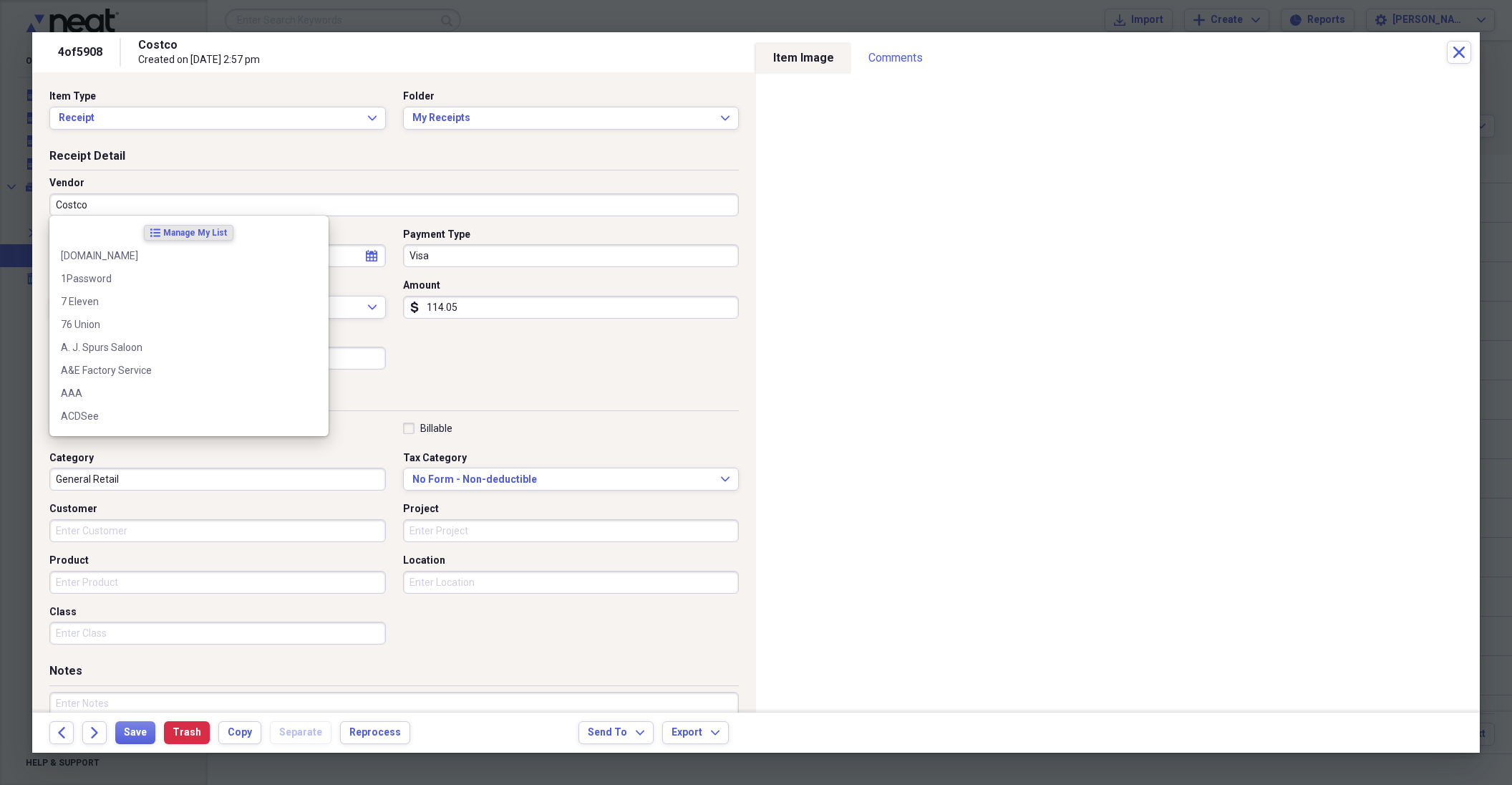 click on "Costco" at bounding box center [394, 205] 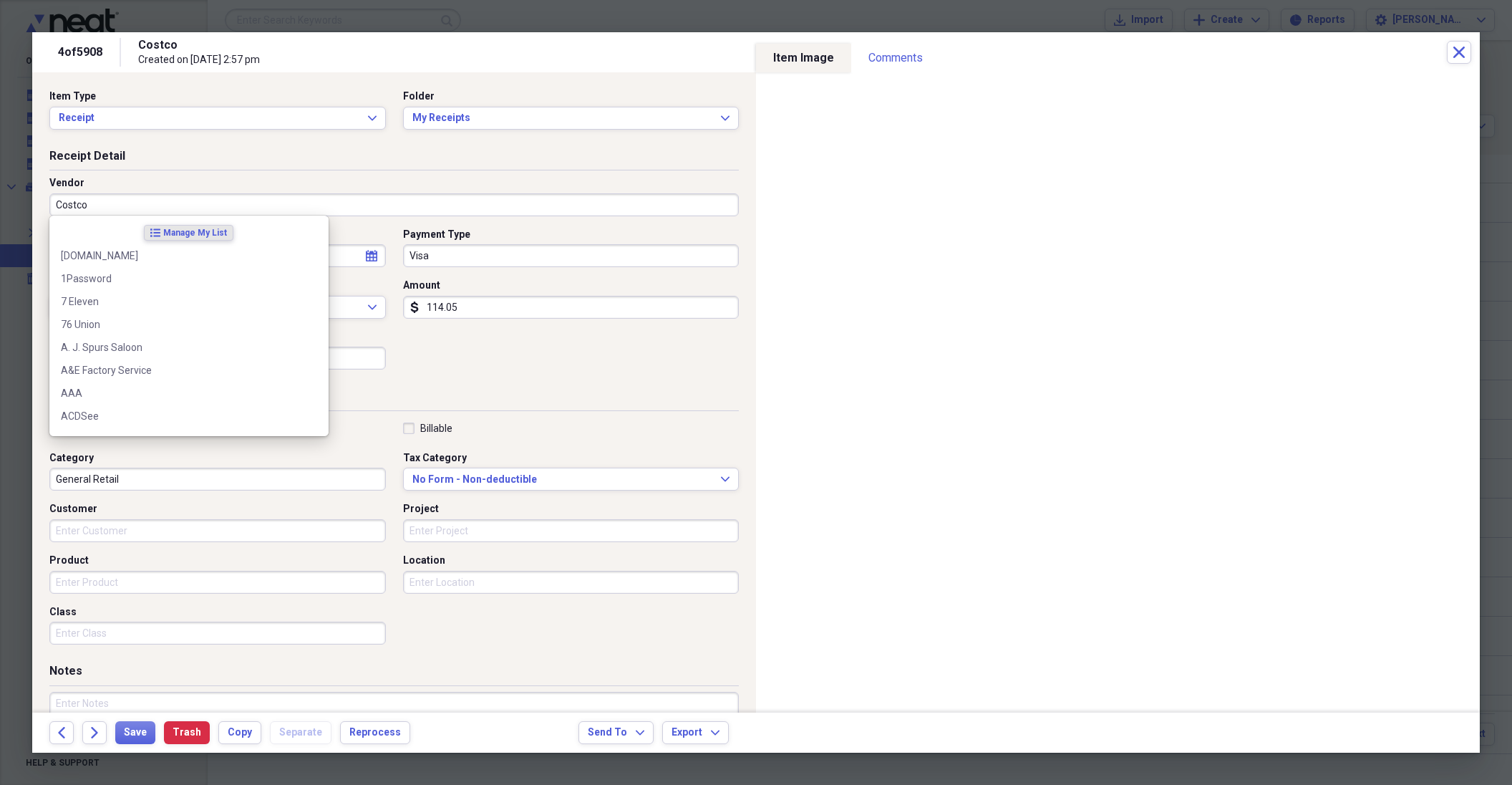 click on "Costco" at bounding box center (394, 205) 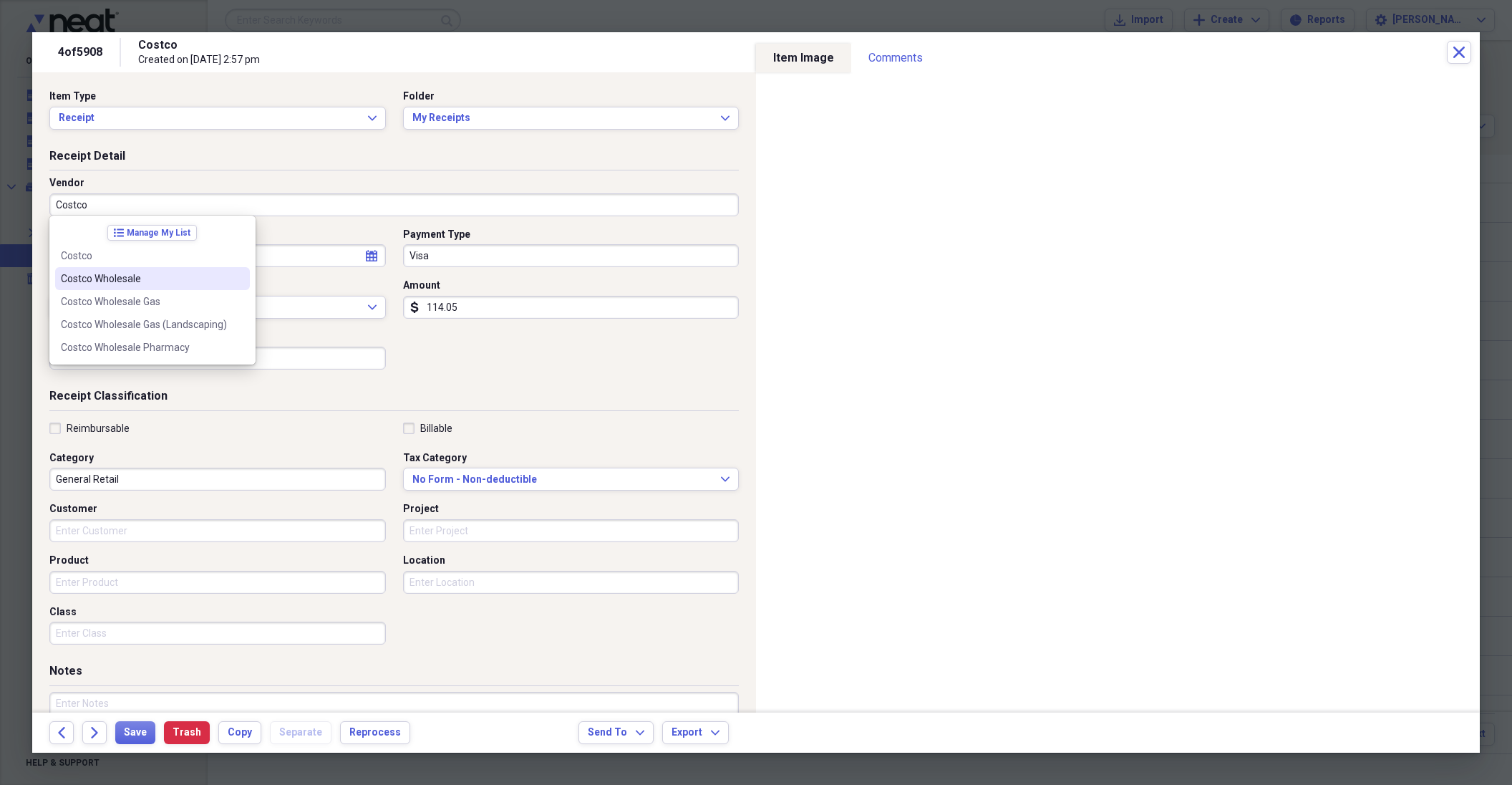 click on "Costco Wholesale" at bounding box center (144, 279) 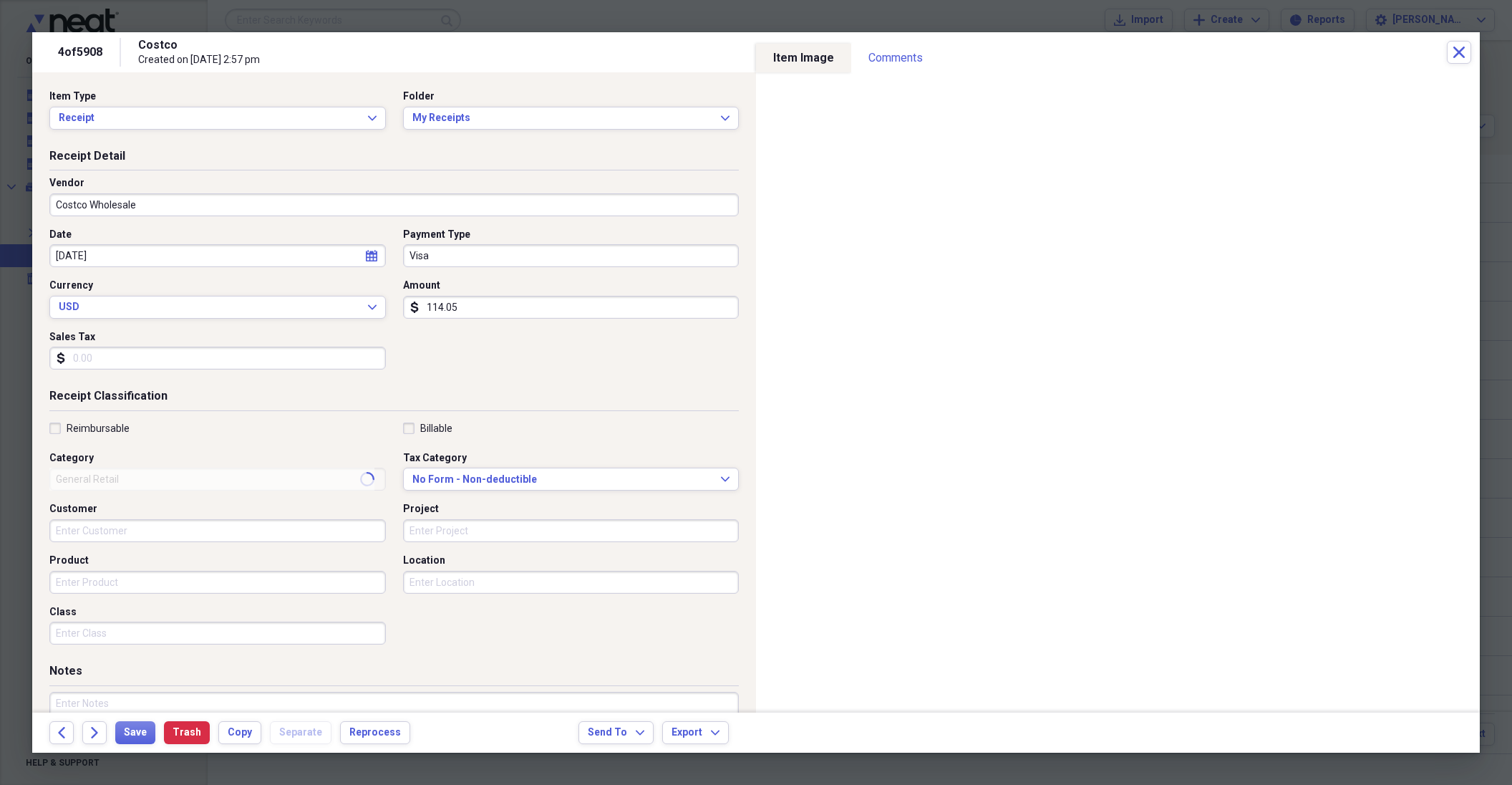 type on "Grocery Store" 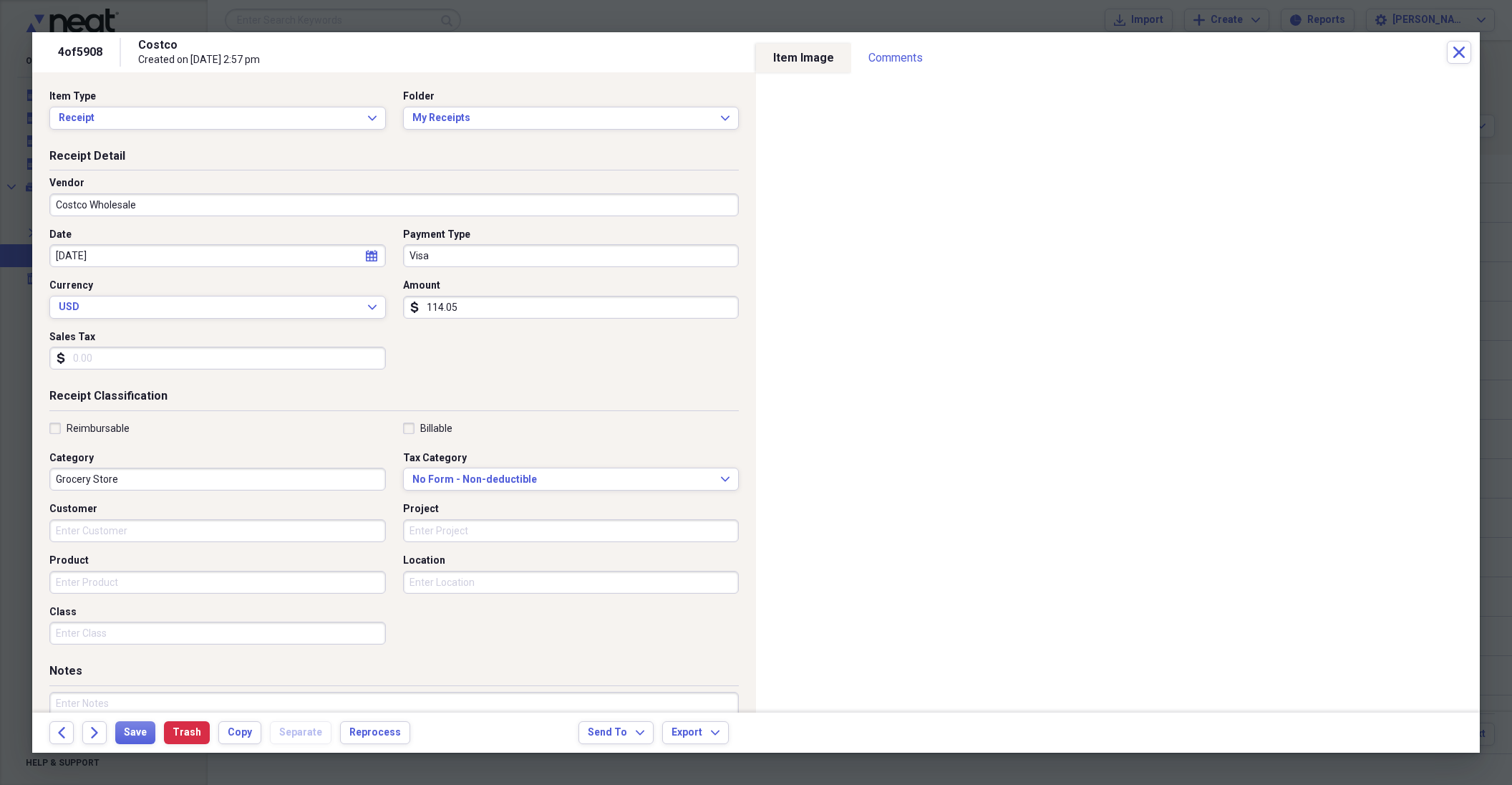 click on "Visa" at bounding box center [571, 256] 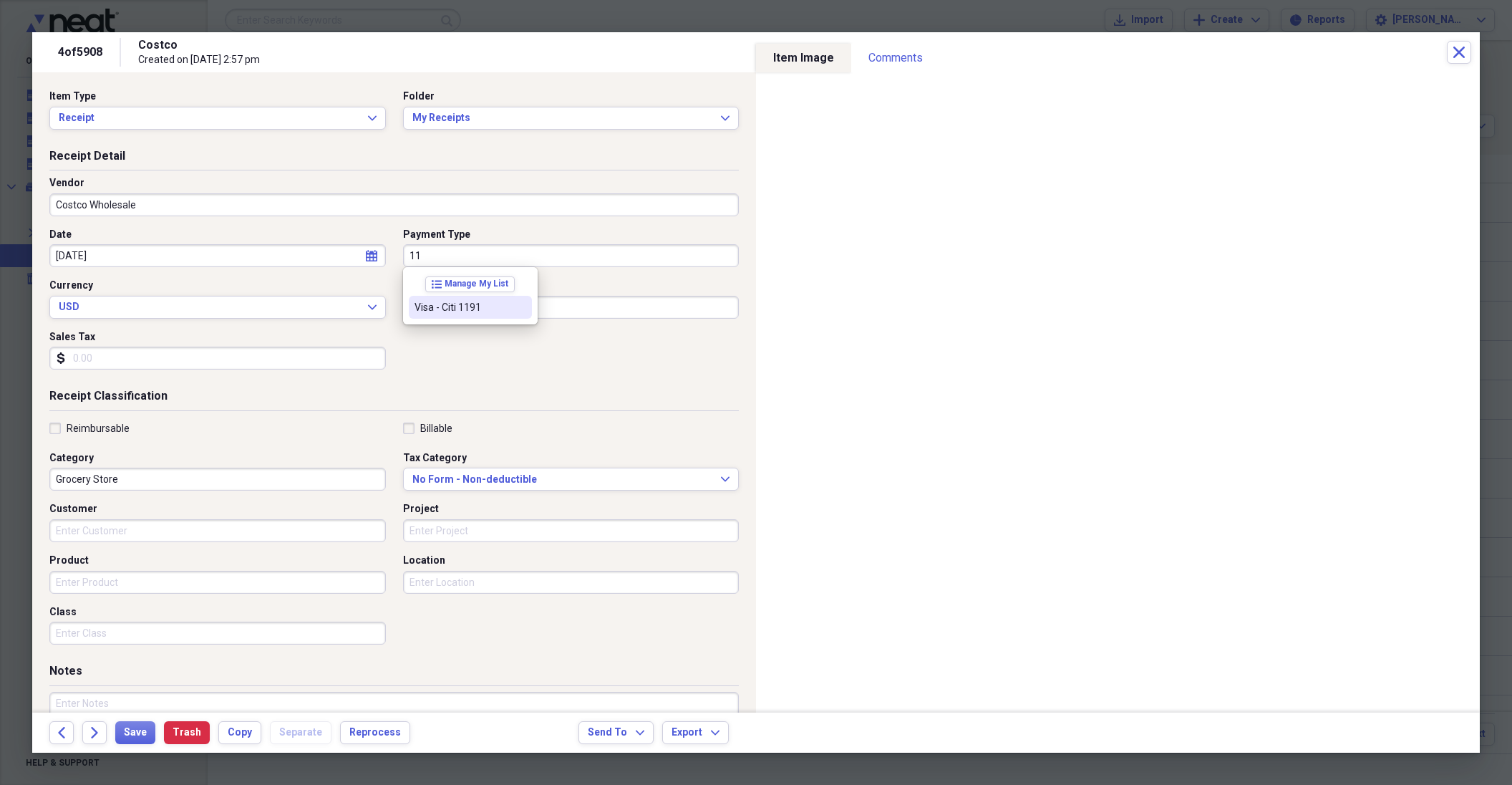 click on "Visa - Citi 1191" at bounding box center [462, 307] 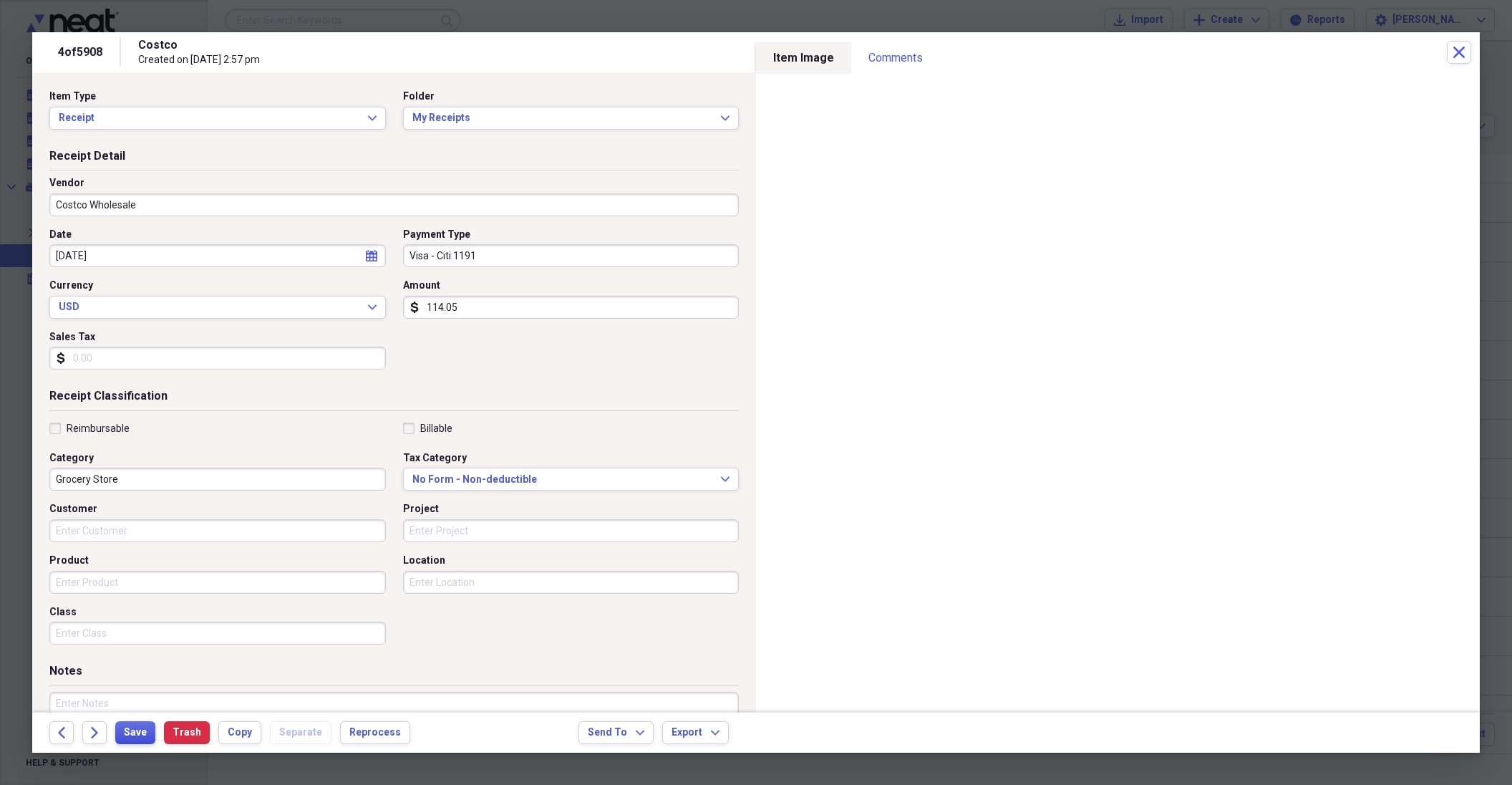 click on "Save" at bounding box center (135, 733) 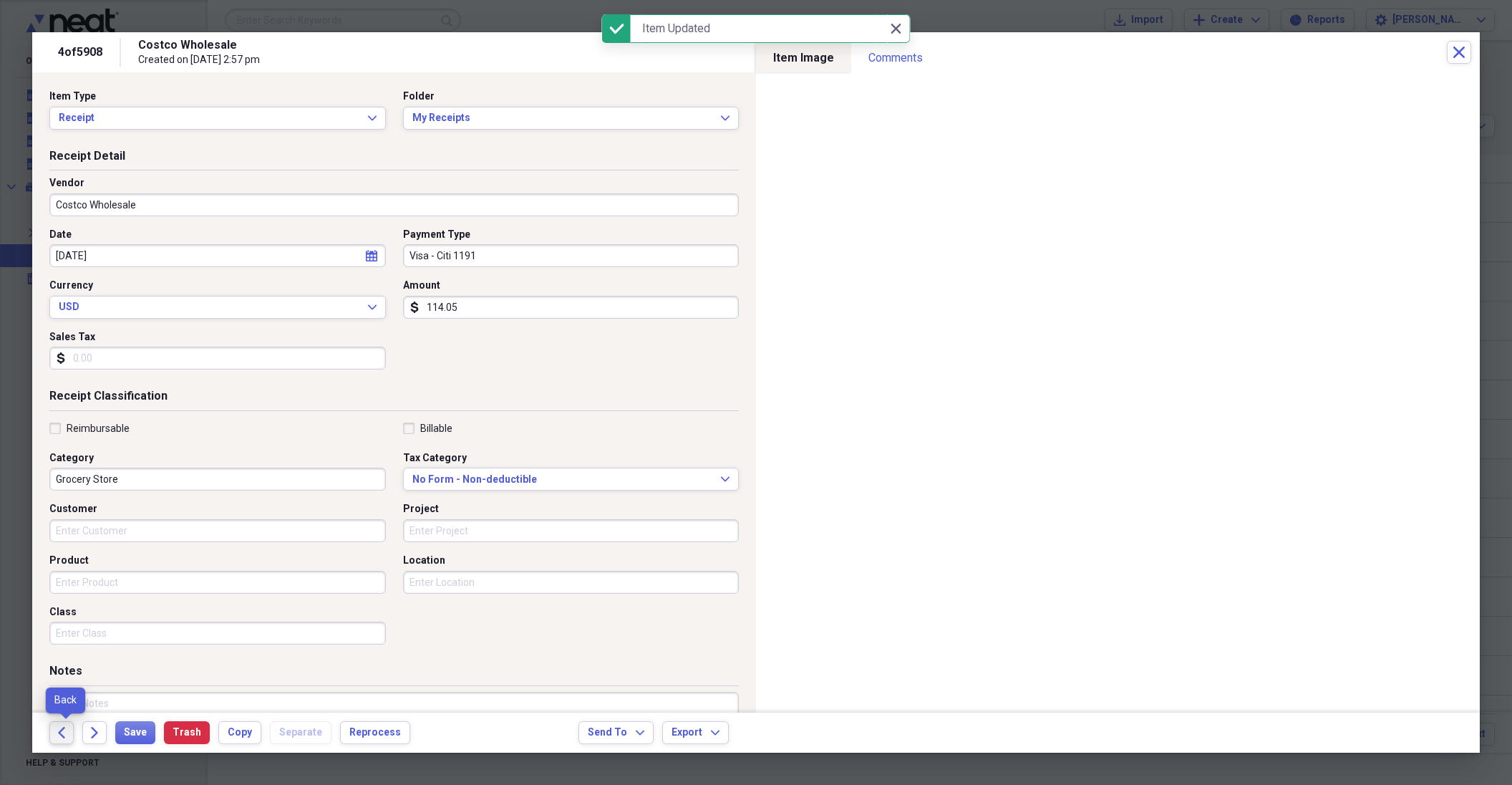 click on "Back" 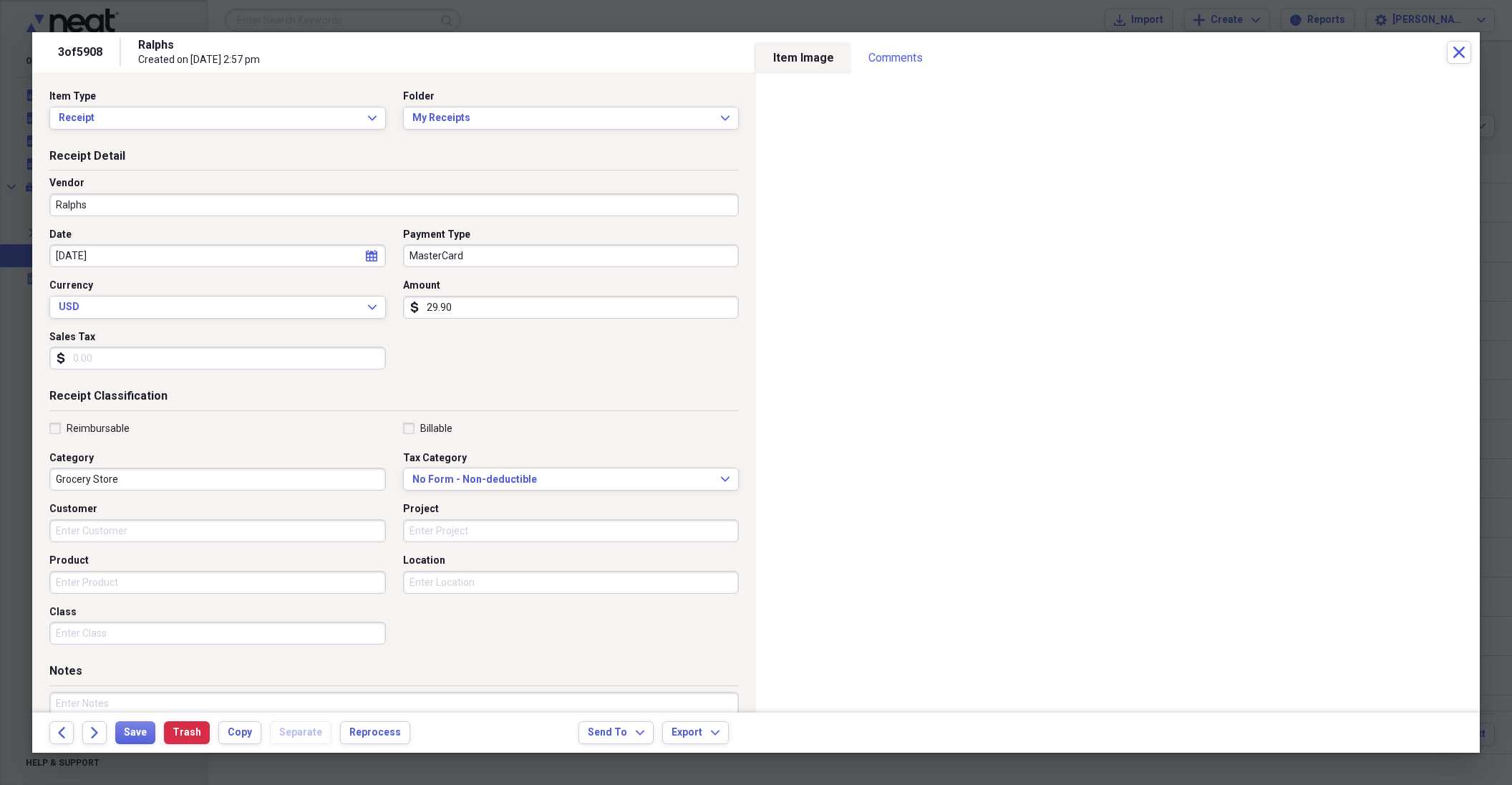 click on "MasterCard" at bounding box center (571, 256) 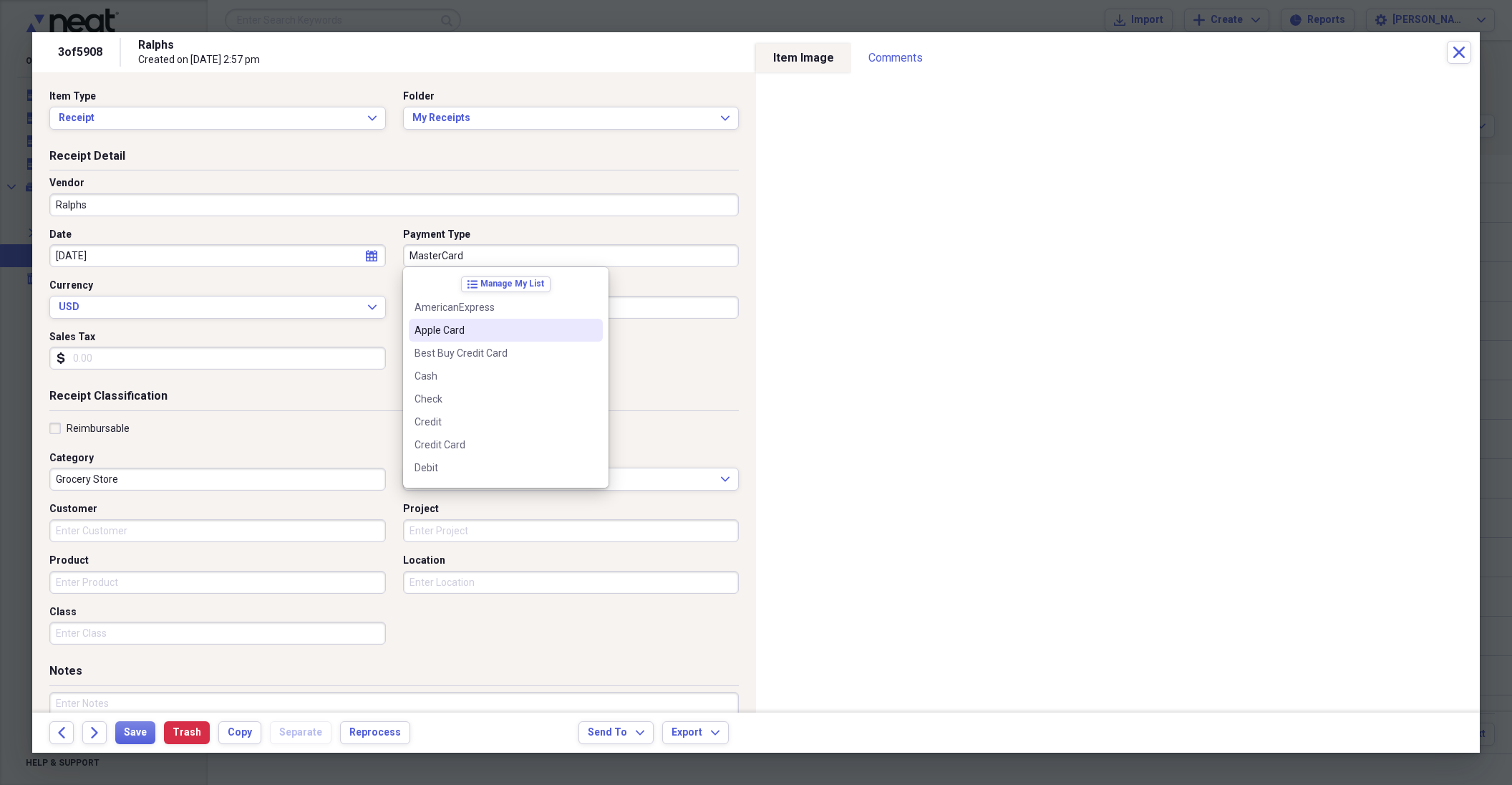 click on "Apple Card" at bounding box center [505, 330] 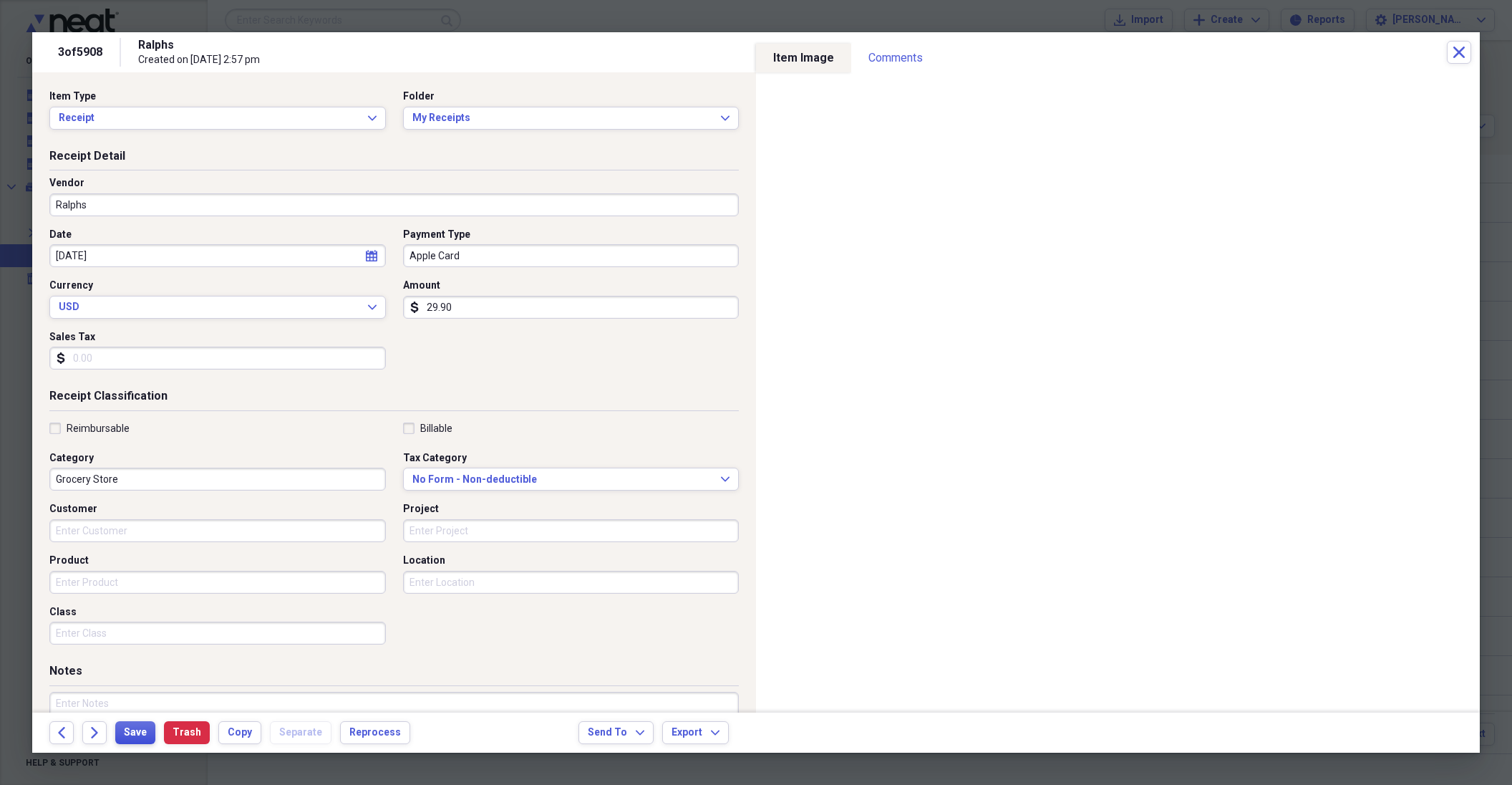 click on "Save" at bounding box center (135, 733) 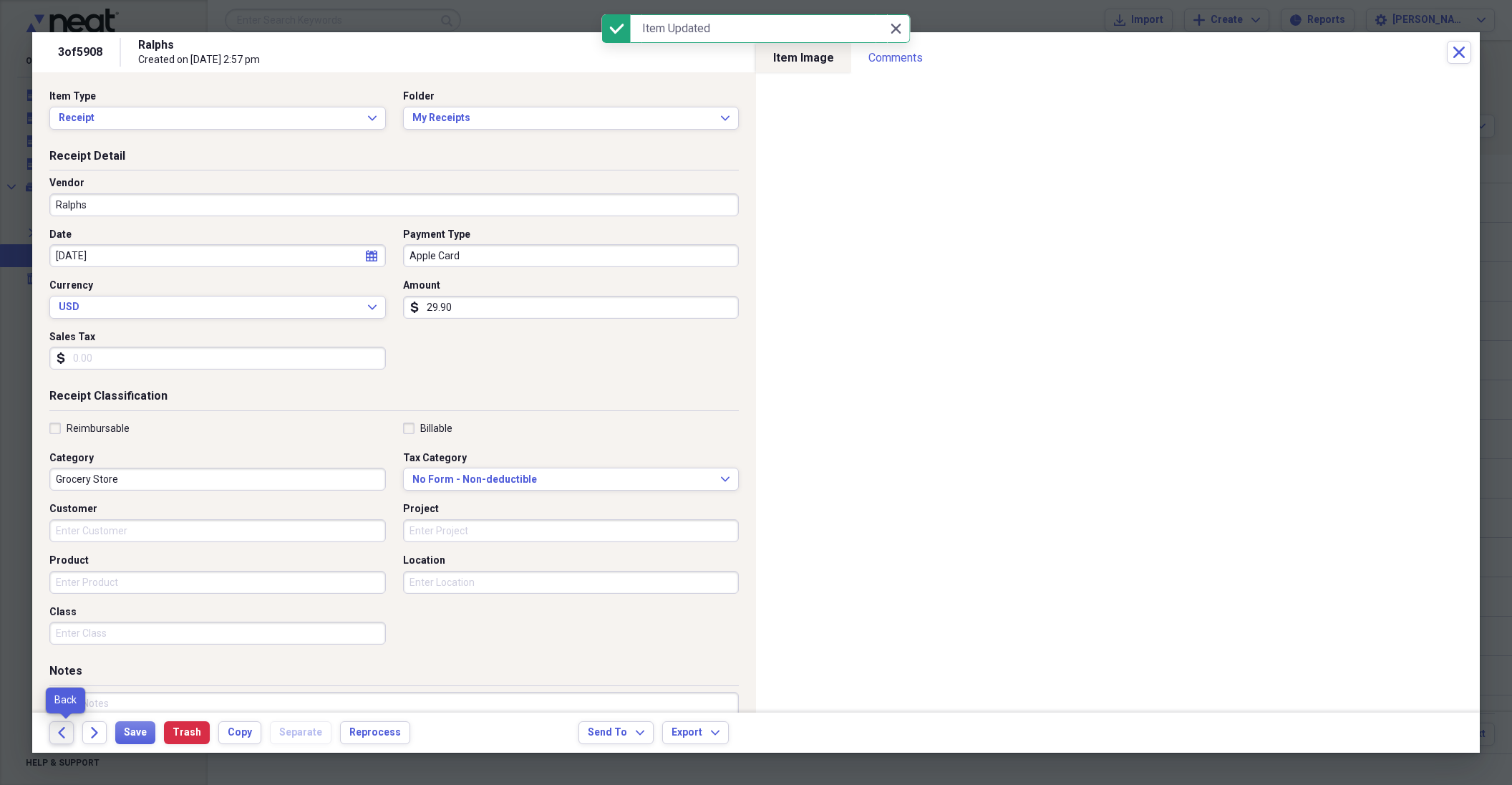click on "Back" 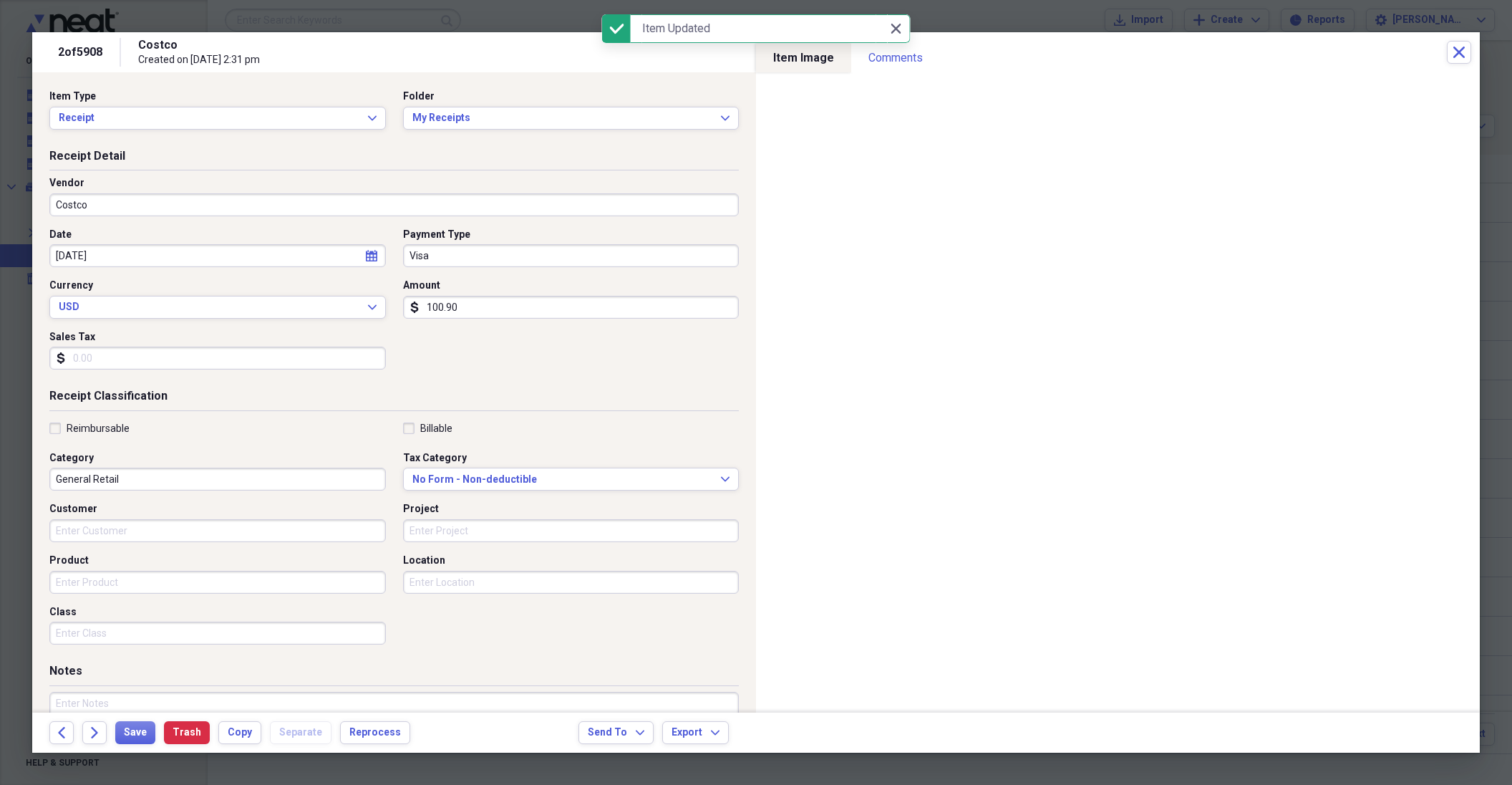 click on "Costco" at bounding box center (394, 205) 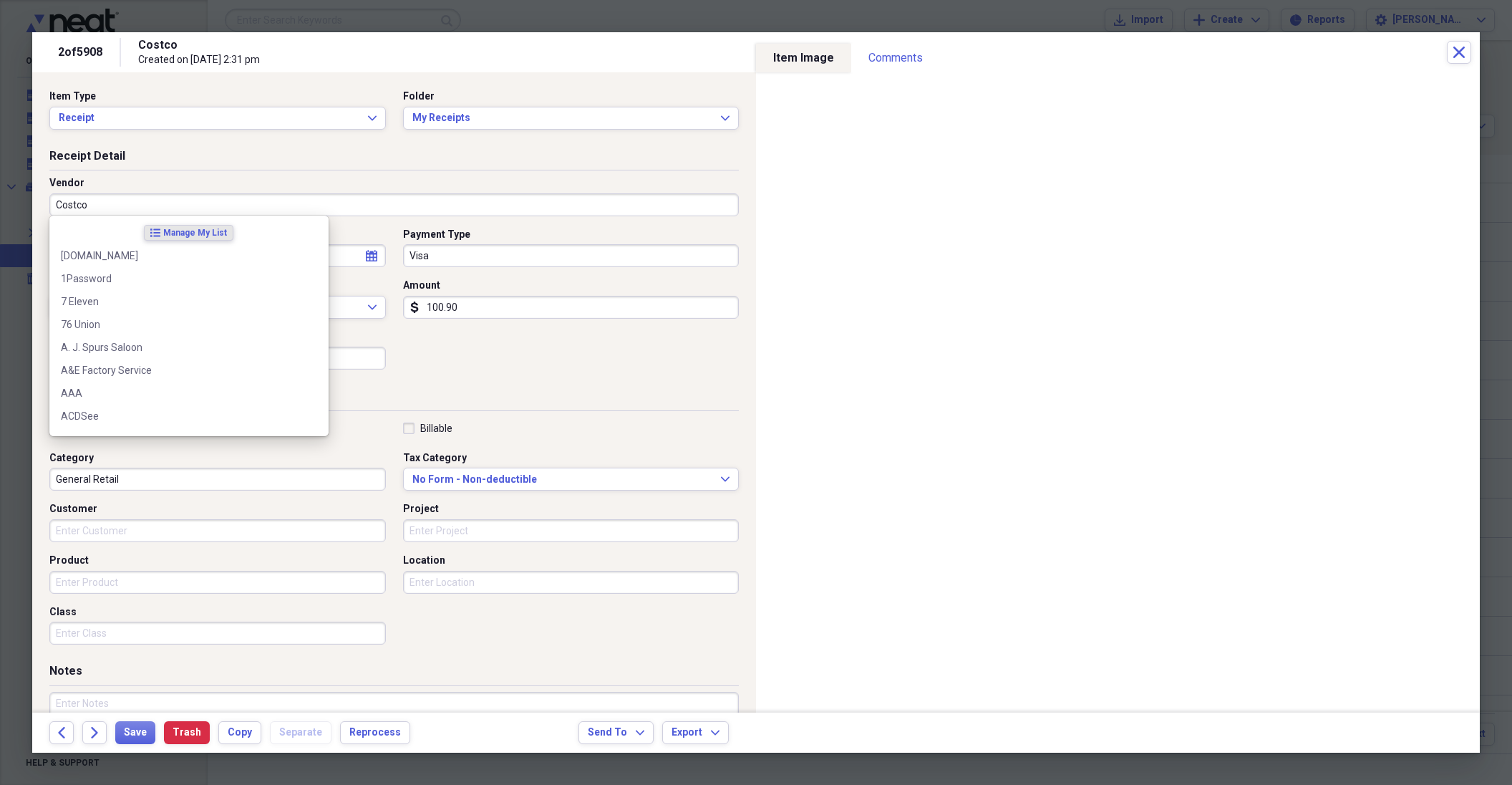 click on "Costco" at bounding box center [394, 205] 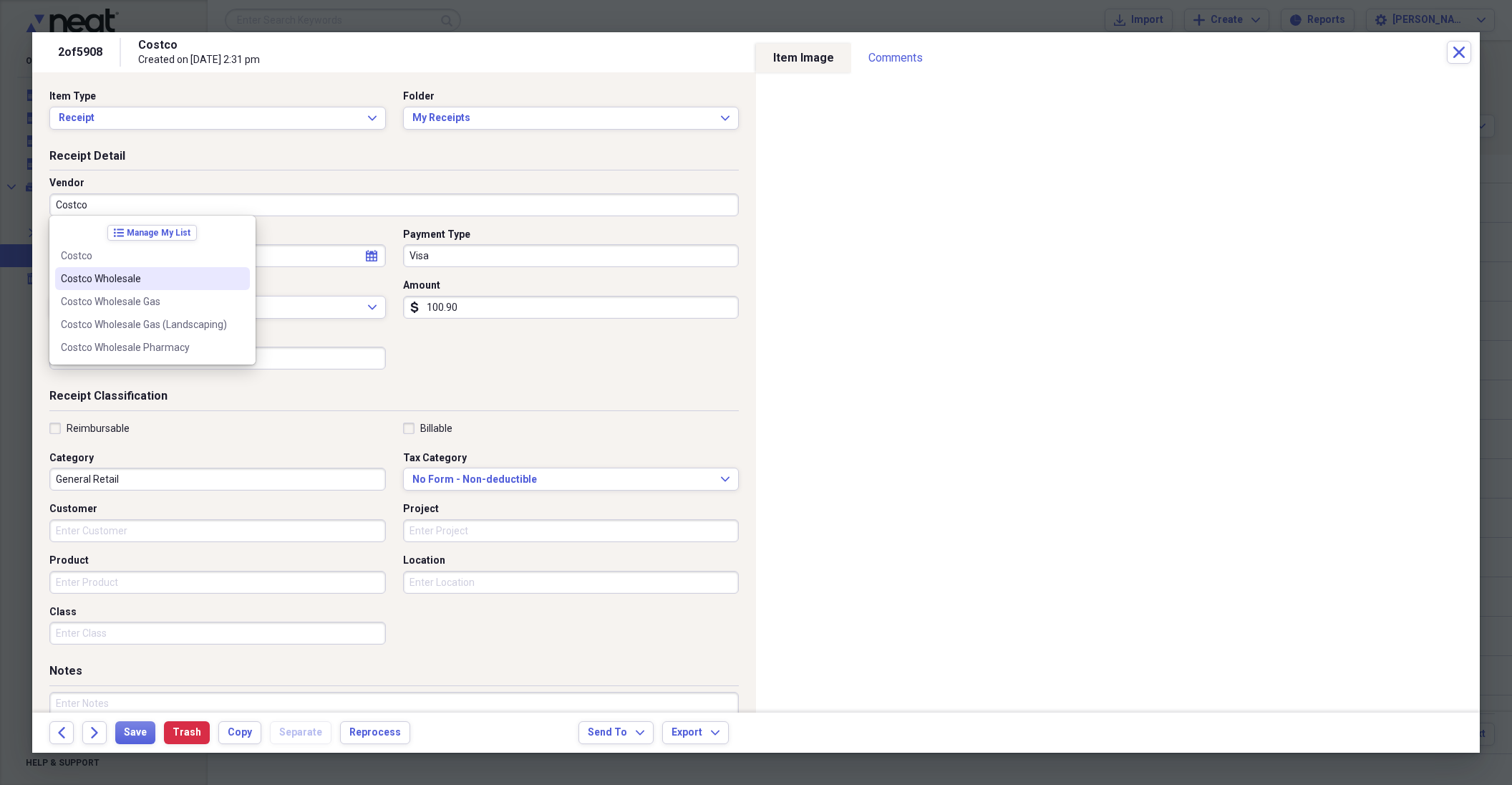 click on "Costco Wholesale" at bounding box center (144, 279) 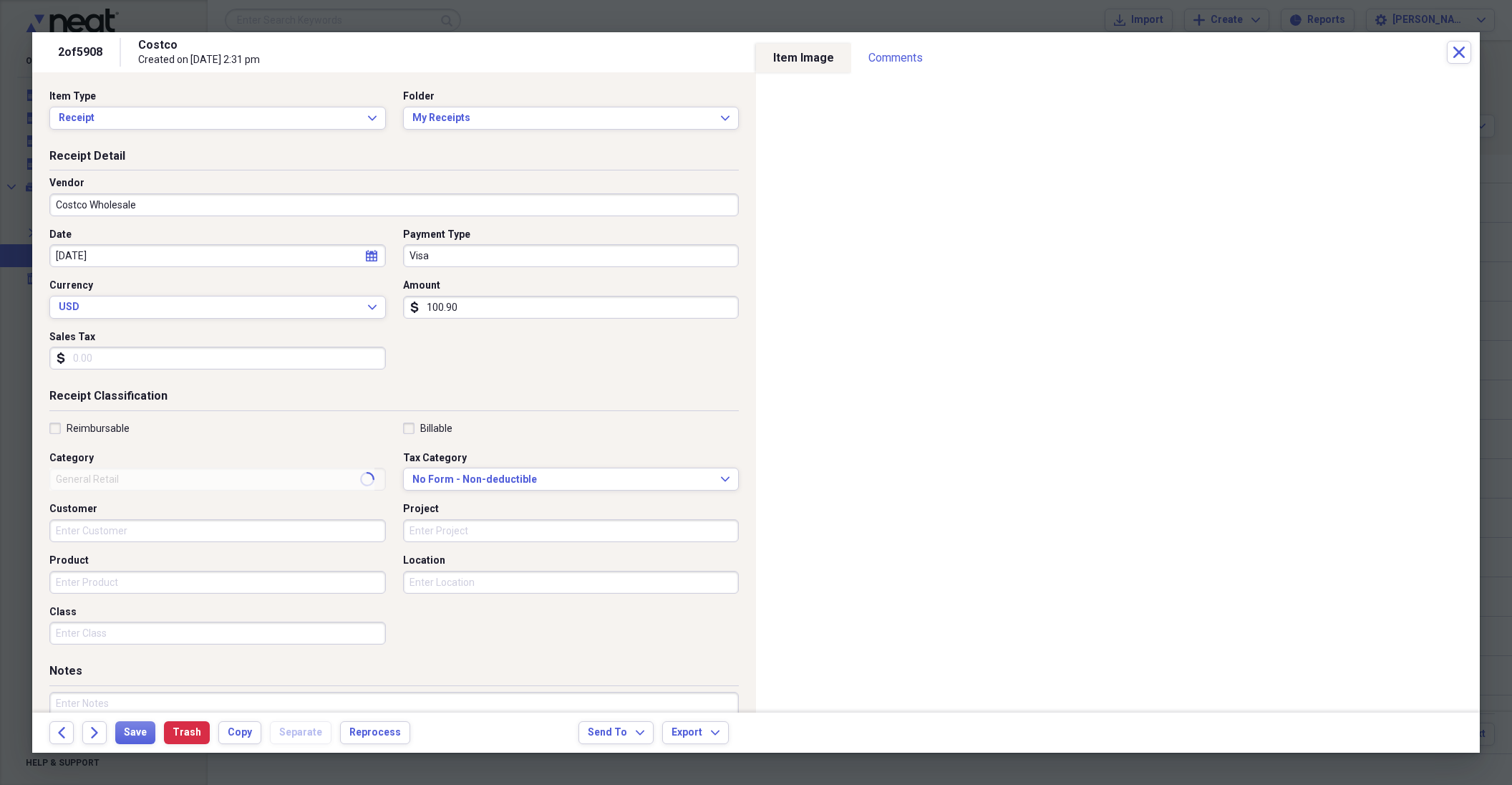 type on "Grocery Store" 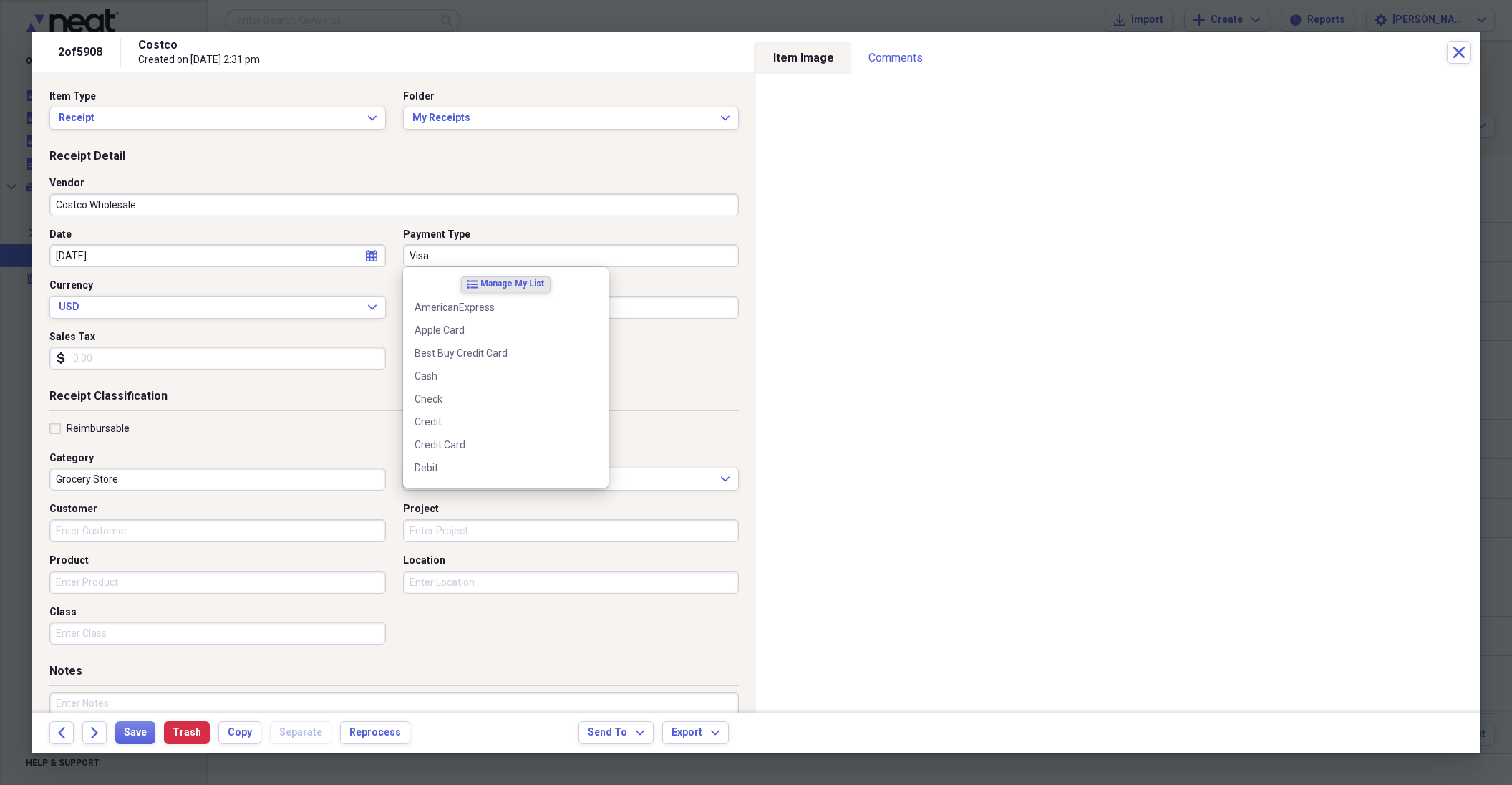 click on "Visa" at bounding box center [571, 256] 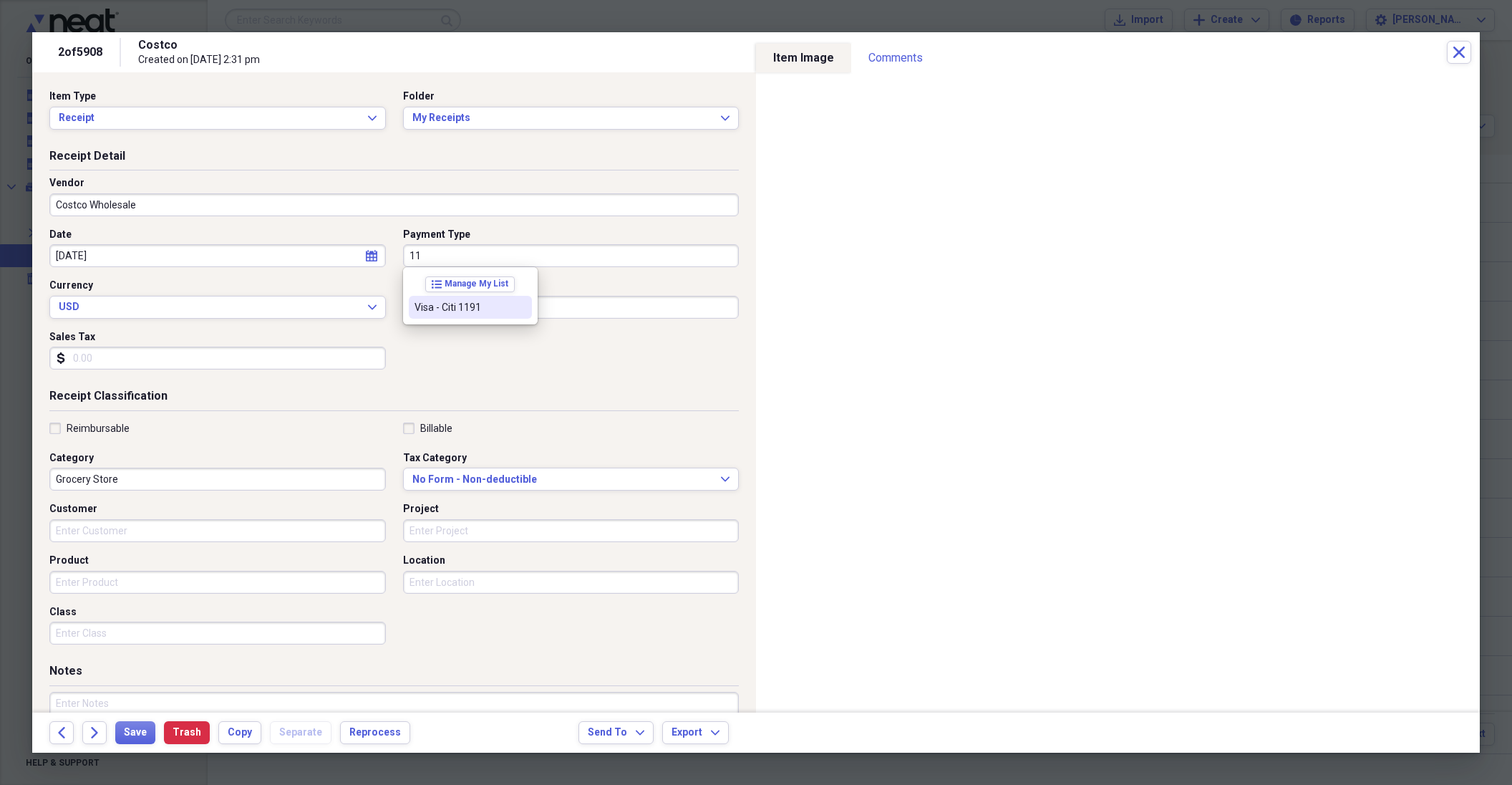 click on "Visa - Citi 1191" at bounding box center [462, 307] 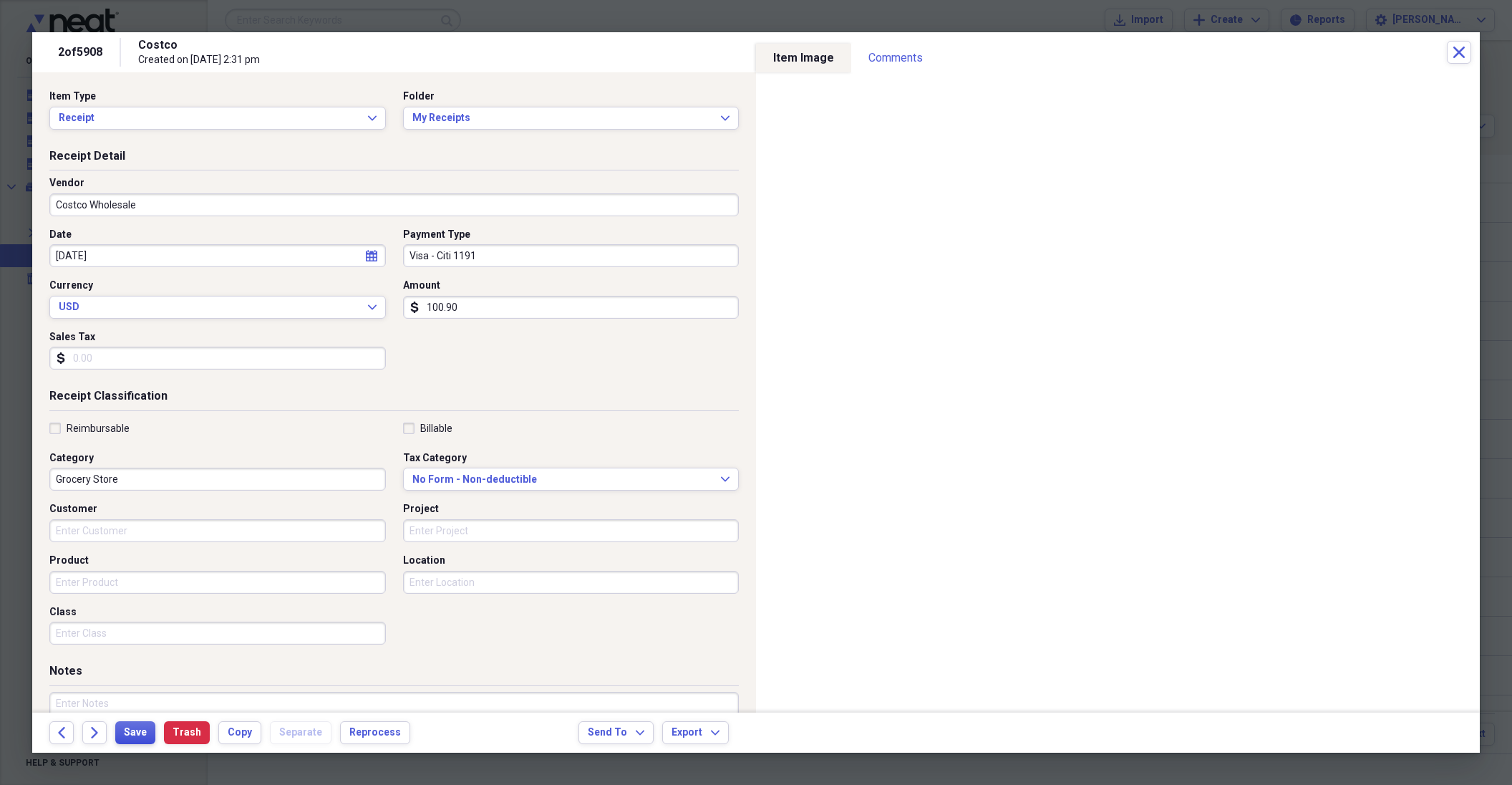 click on "Save" at bounding box center (135, 733) 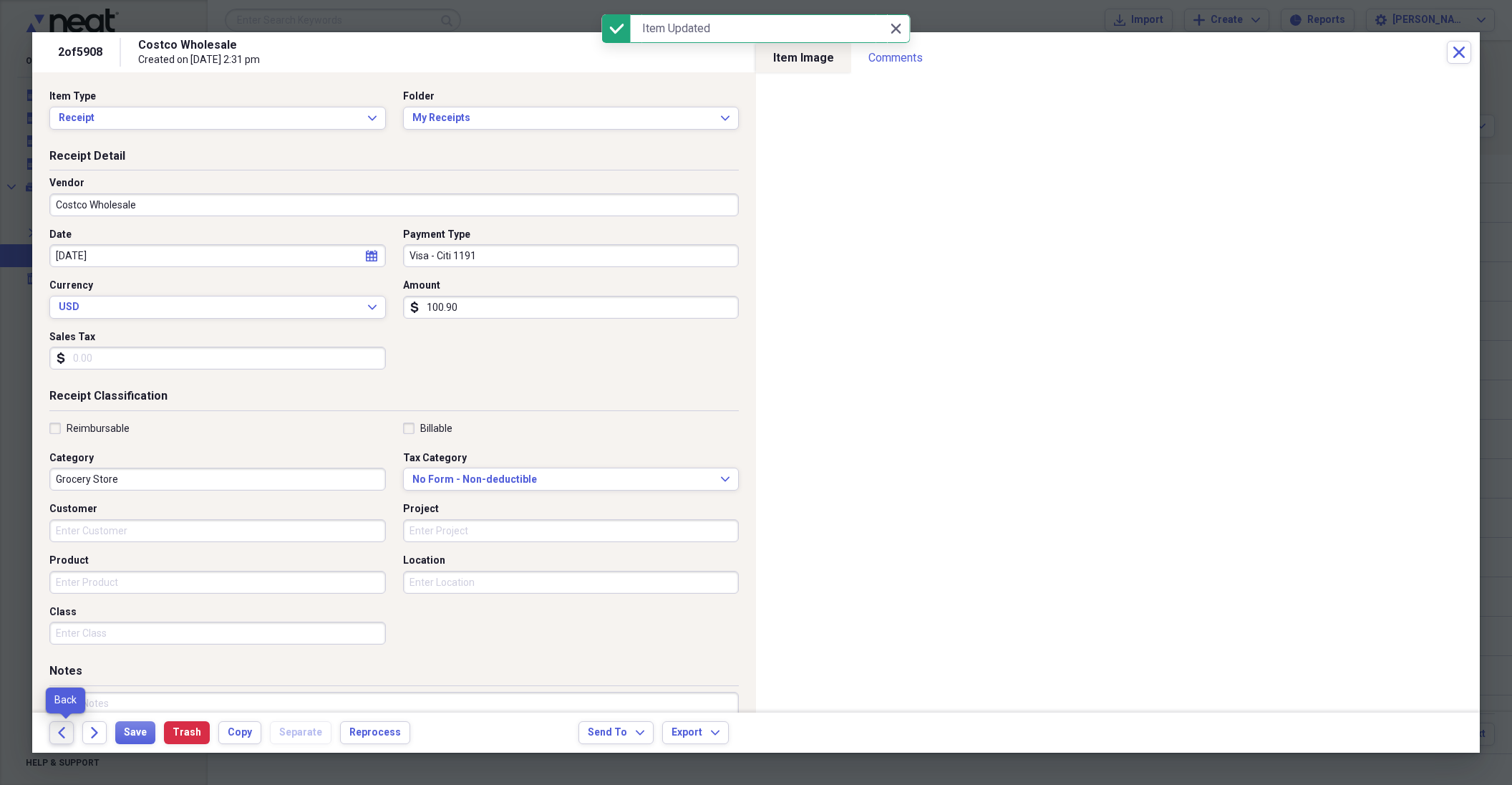 click on "Back" 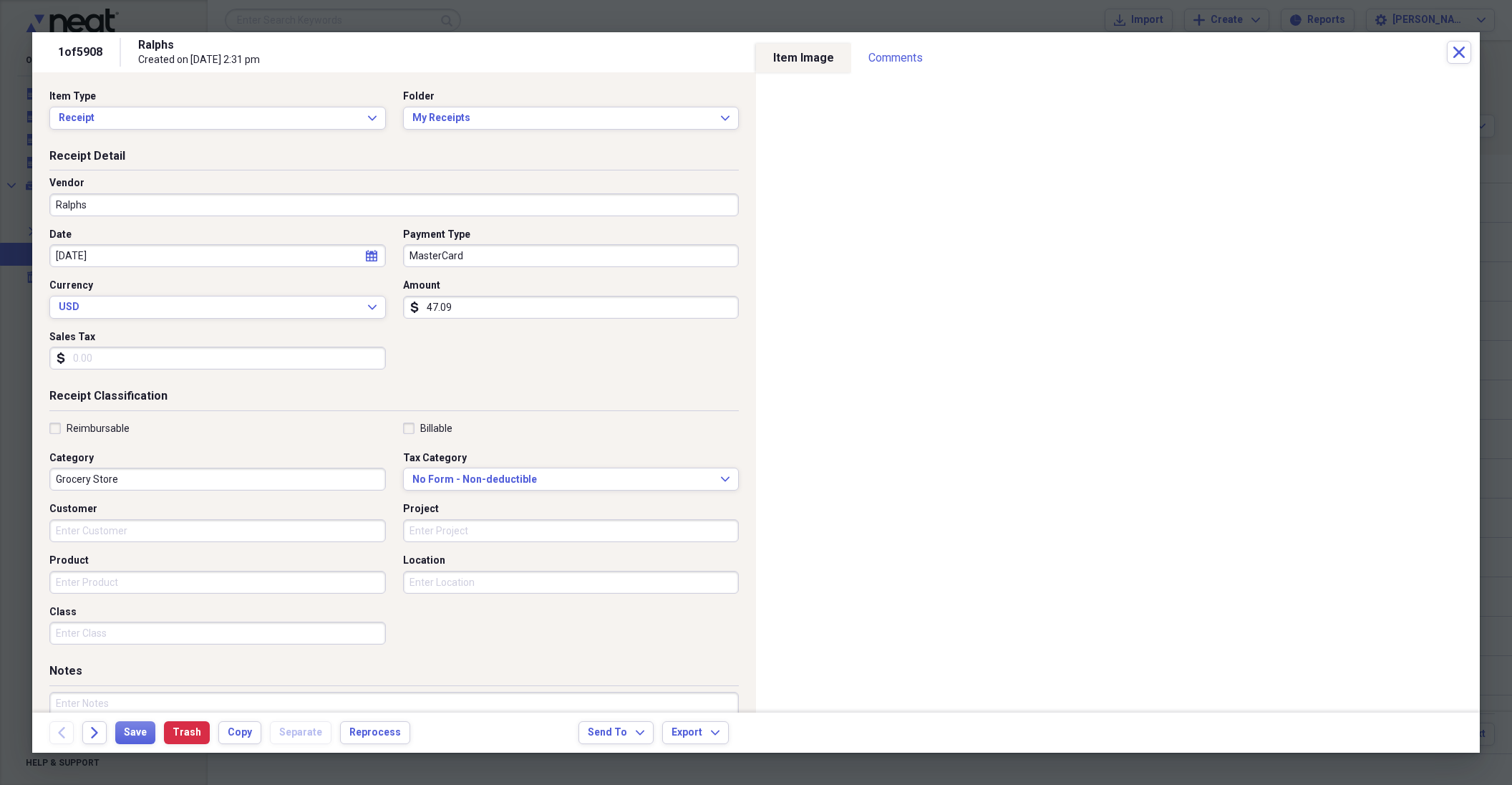 click on "MasterCard" at bounding box center [571, 256] 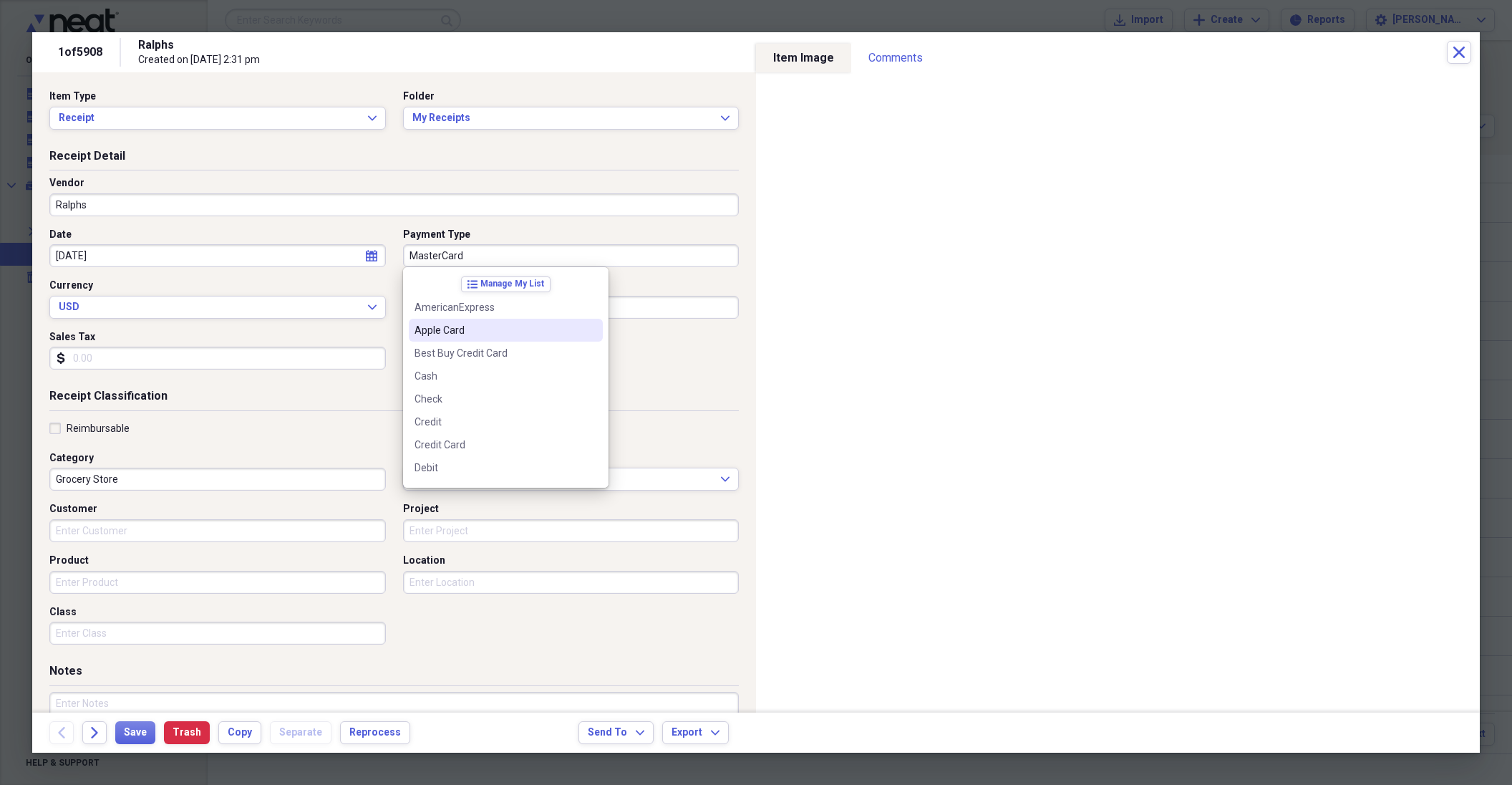 click on "Apple Card" at bounding box center [505, 330] 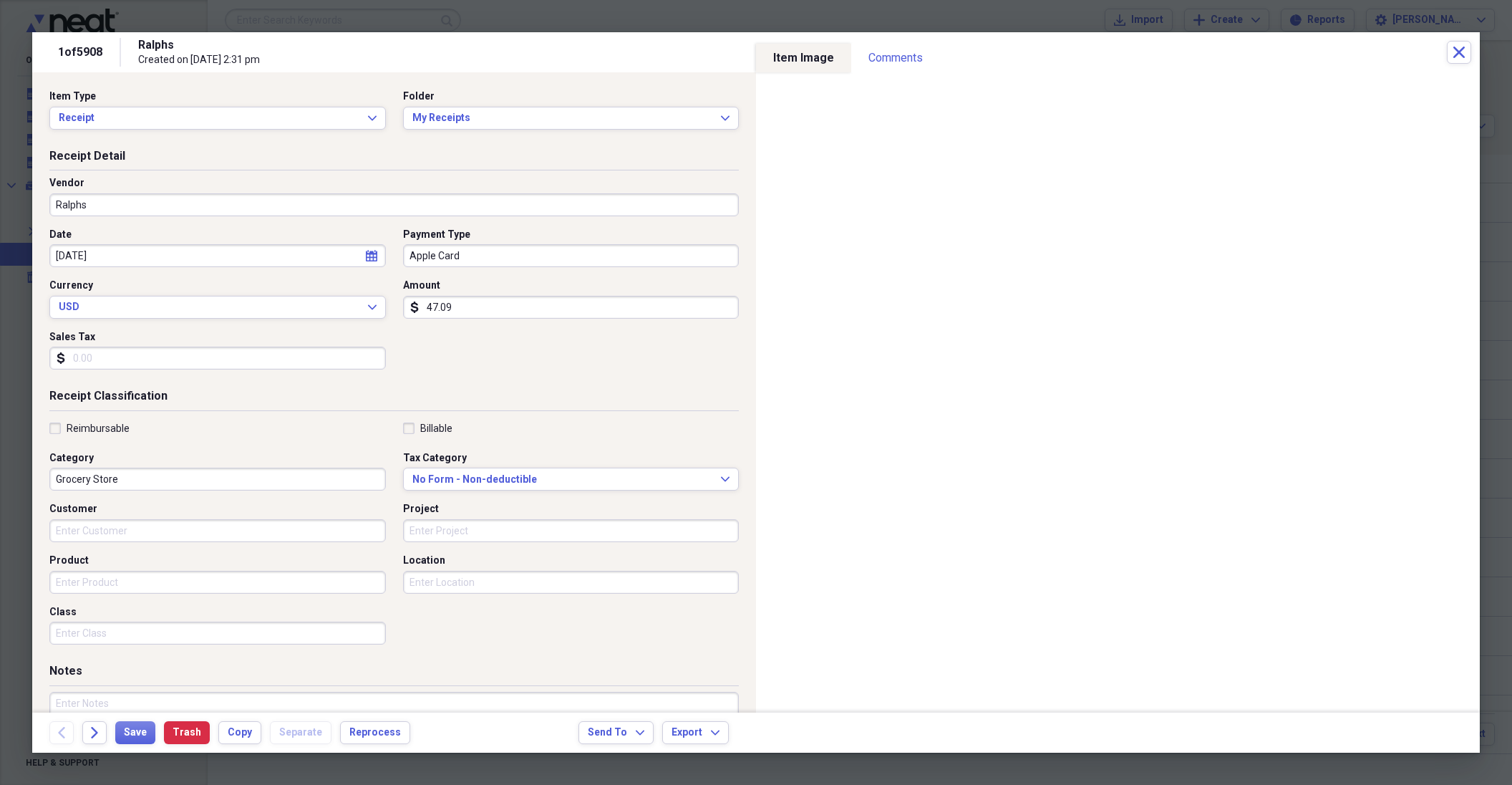 click on "47.09" at bounding box center [571, 307] 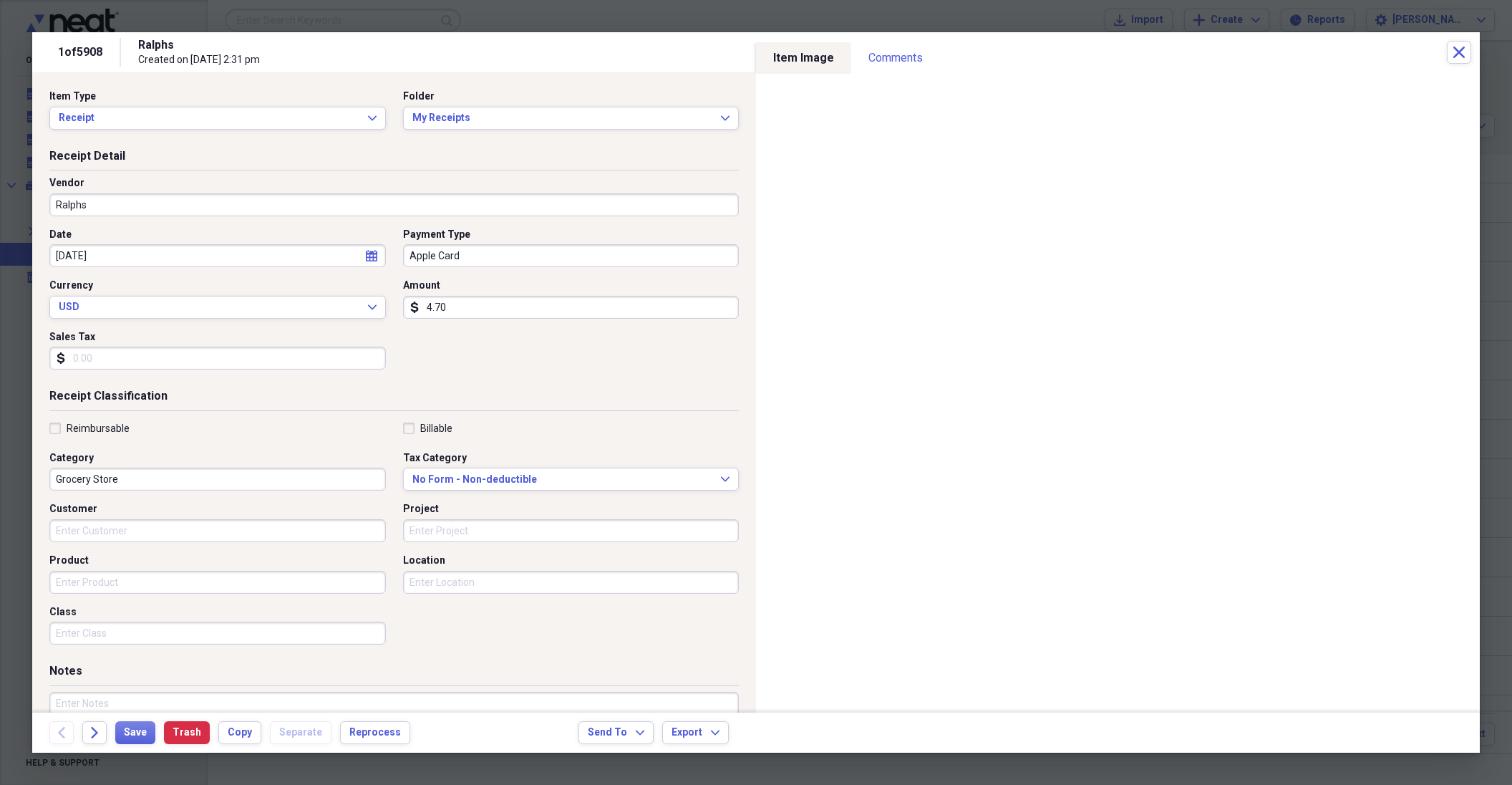 type on "47.05" 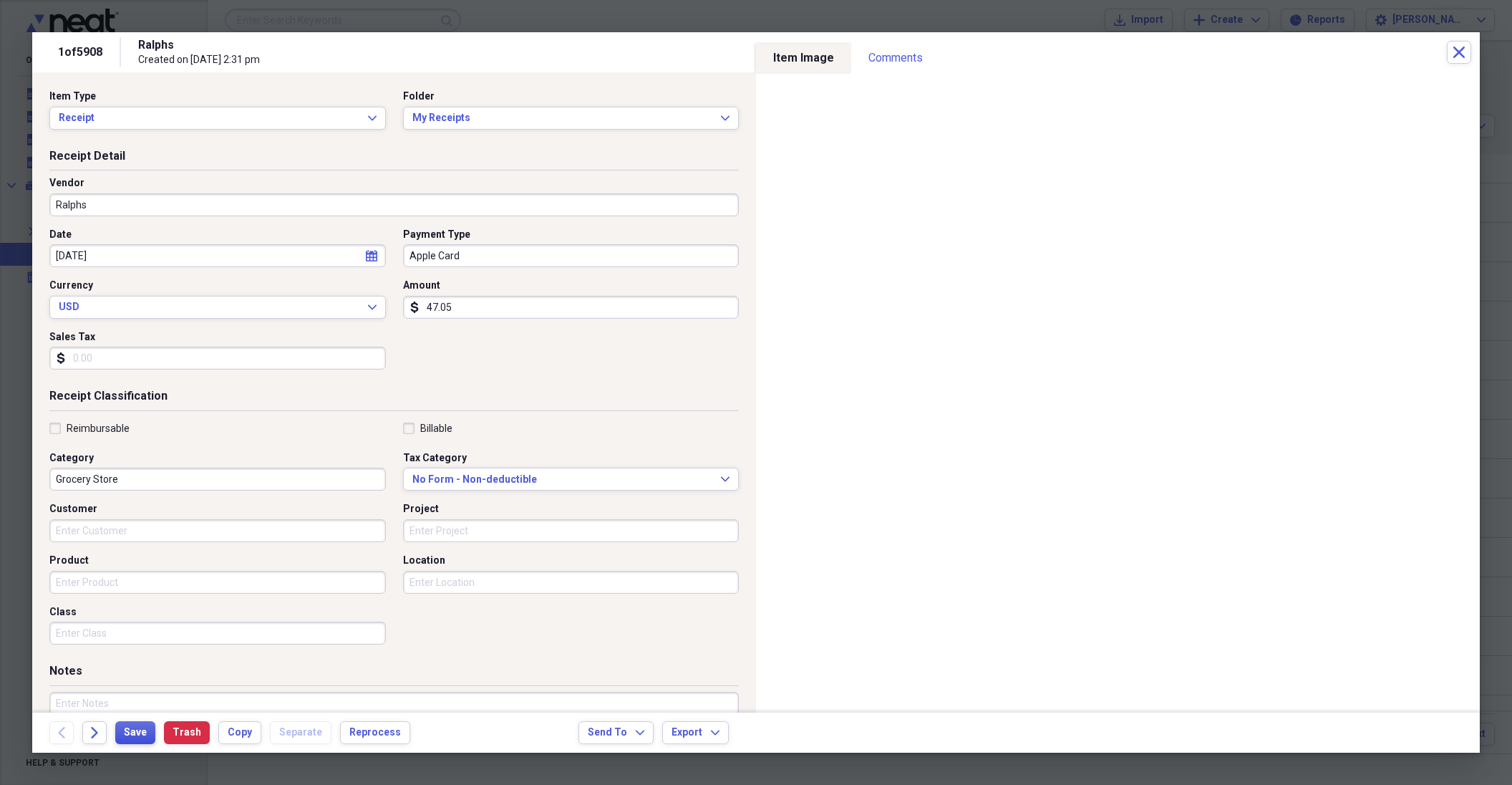 click on "Save" at bounding box center (135, 733) 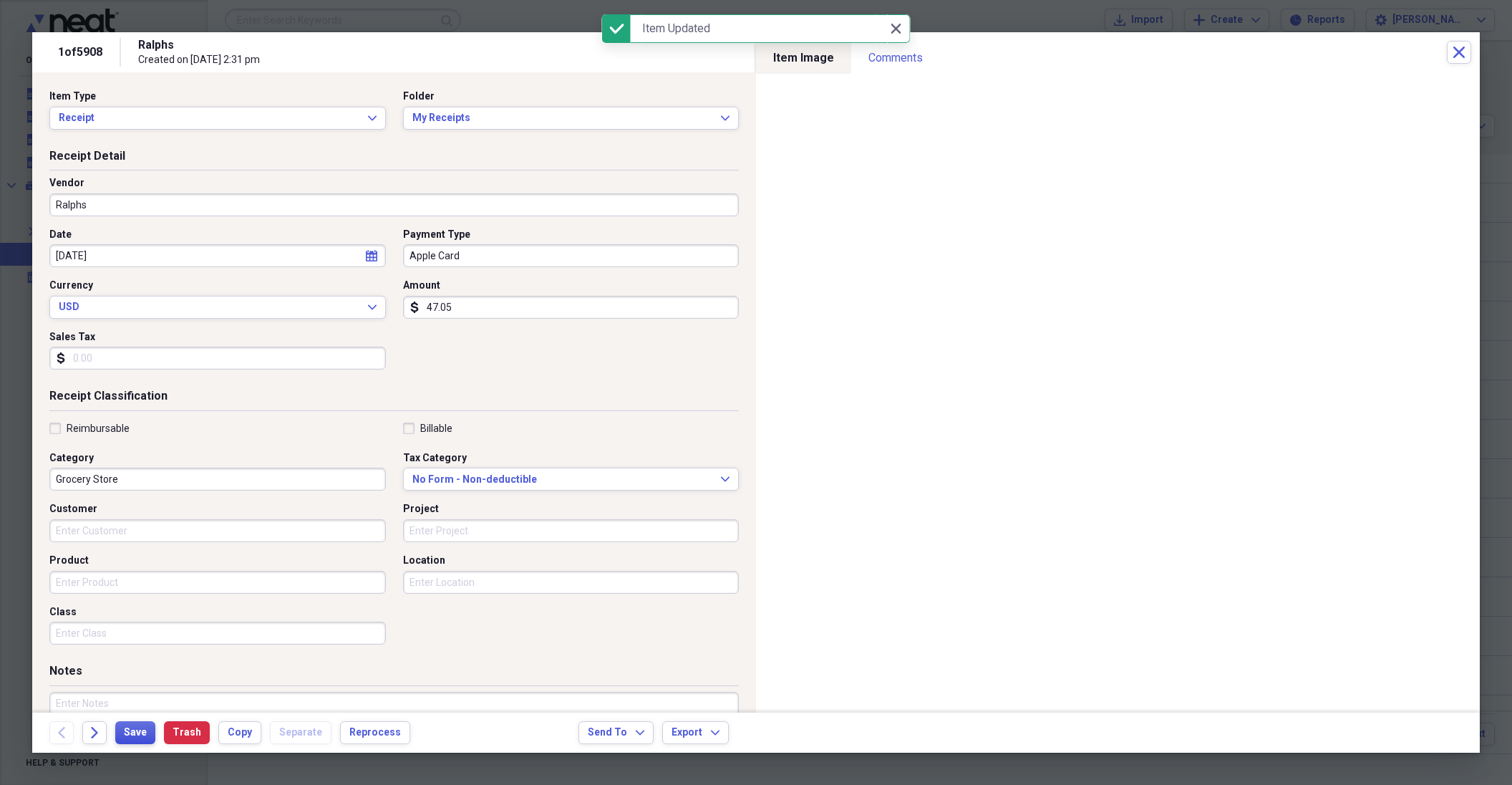 type 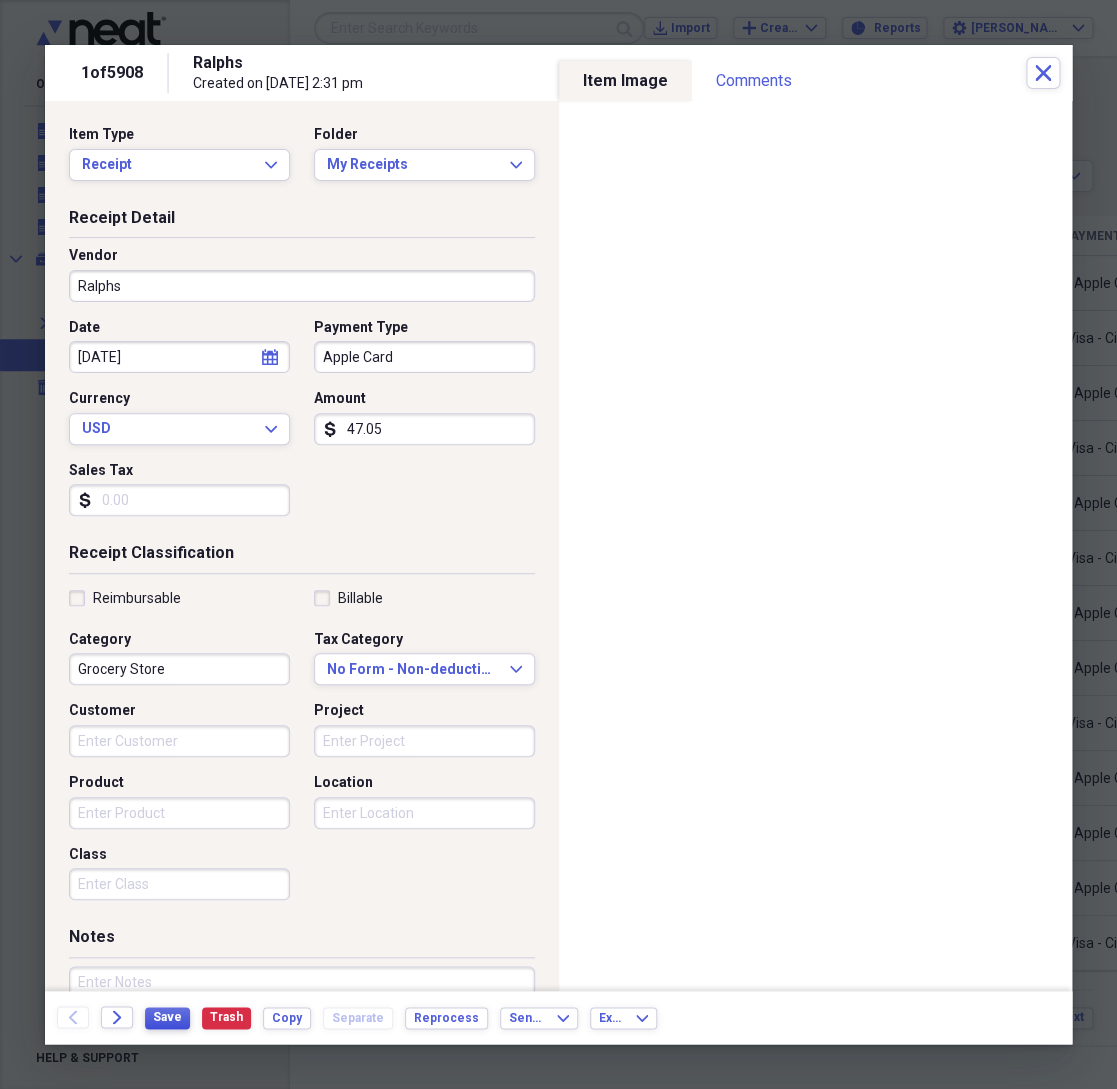 click on "Save" at bounding box center [167, 1017] 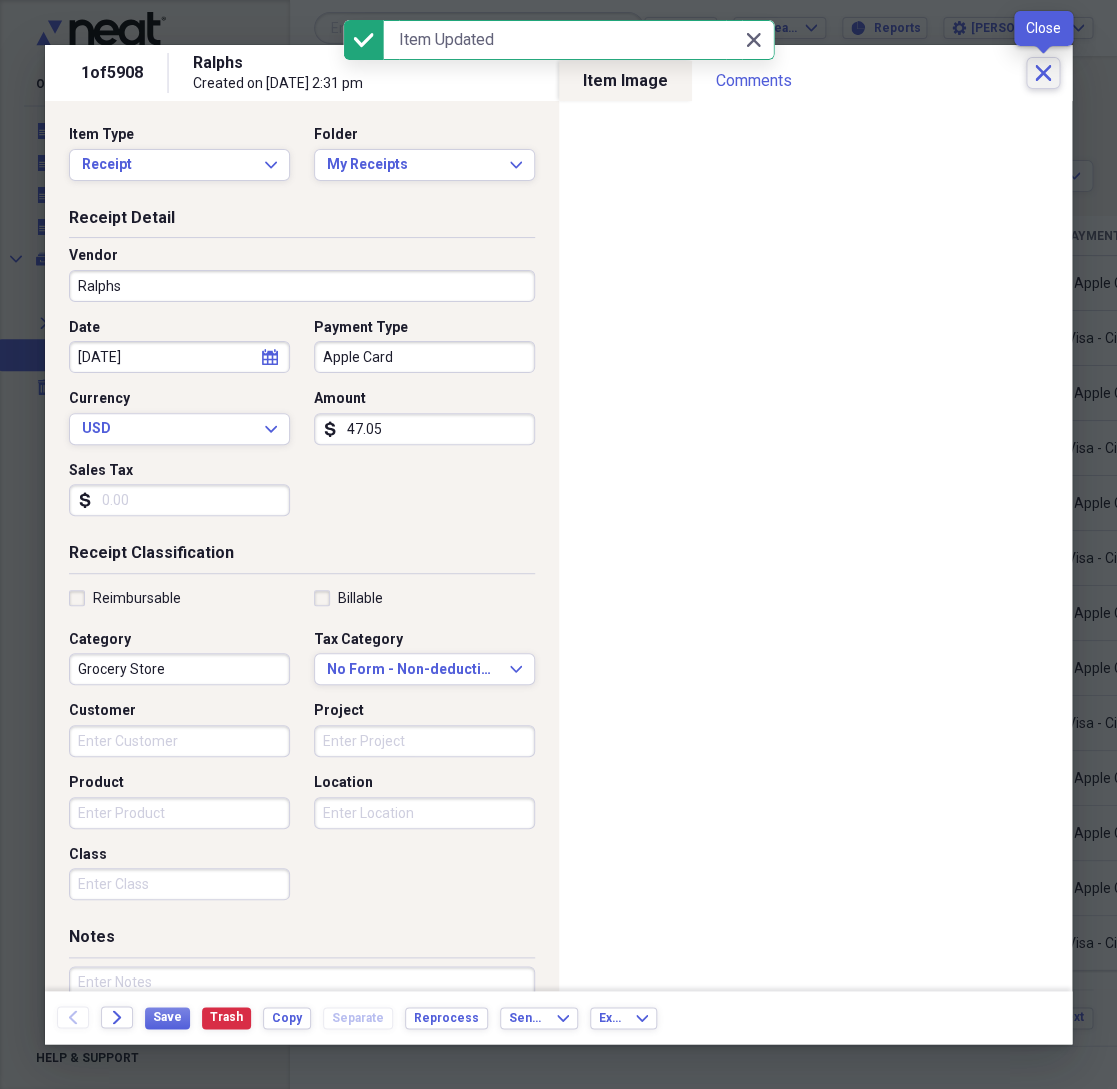 click on "Close" 